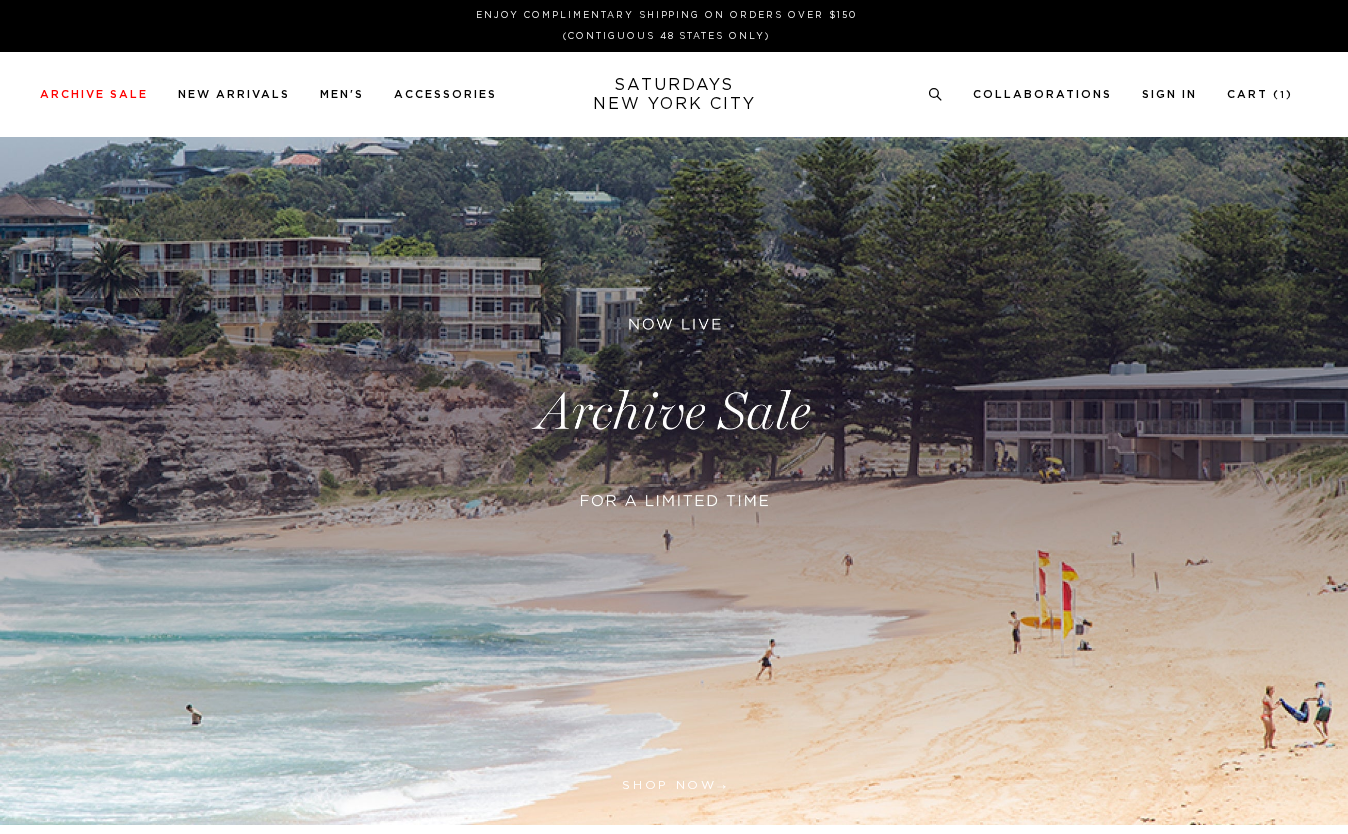 scroll, scrollTop: 0, scrollLeft: 0, axis: both 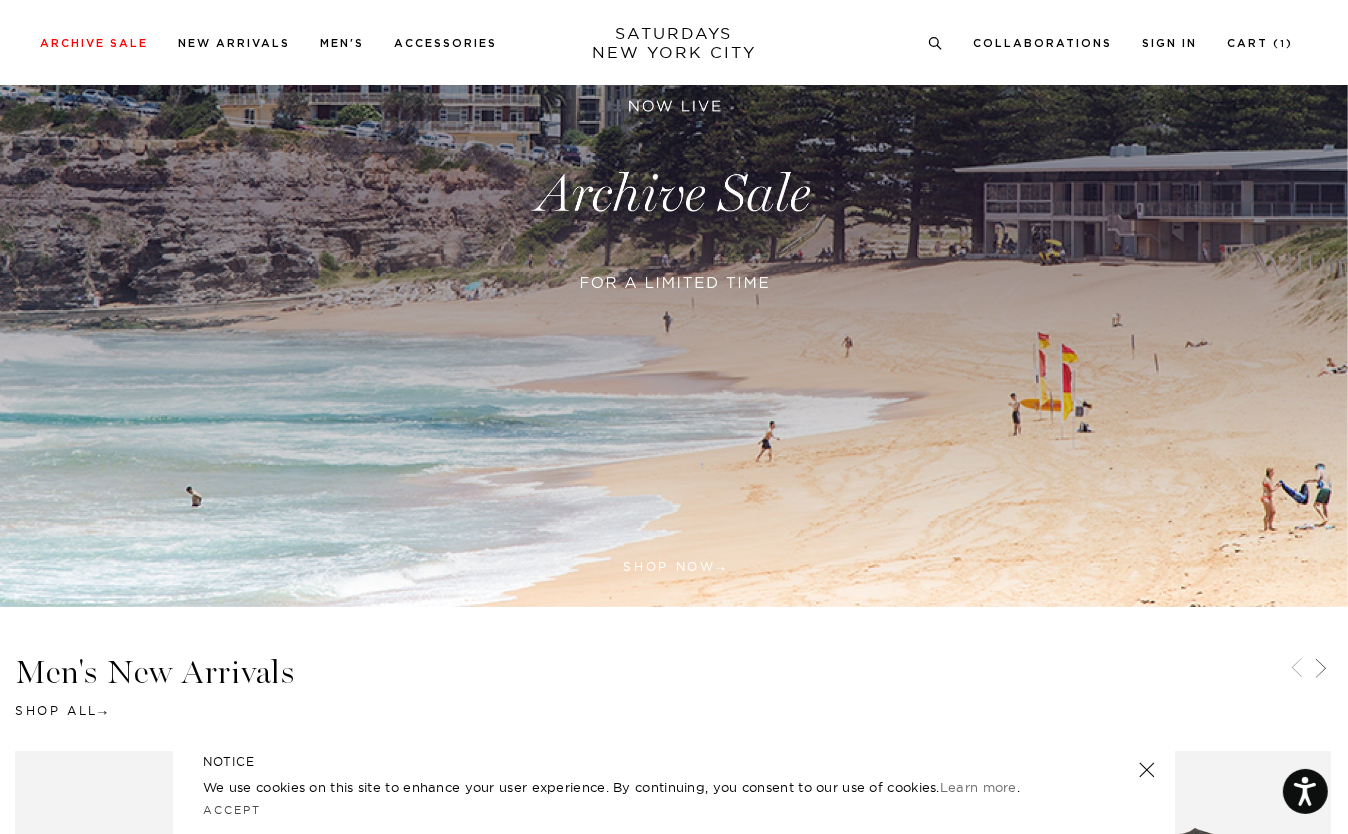 click at bounding box center [674, 194] 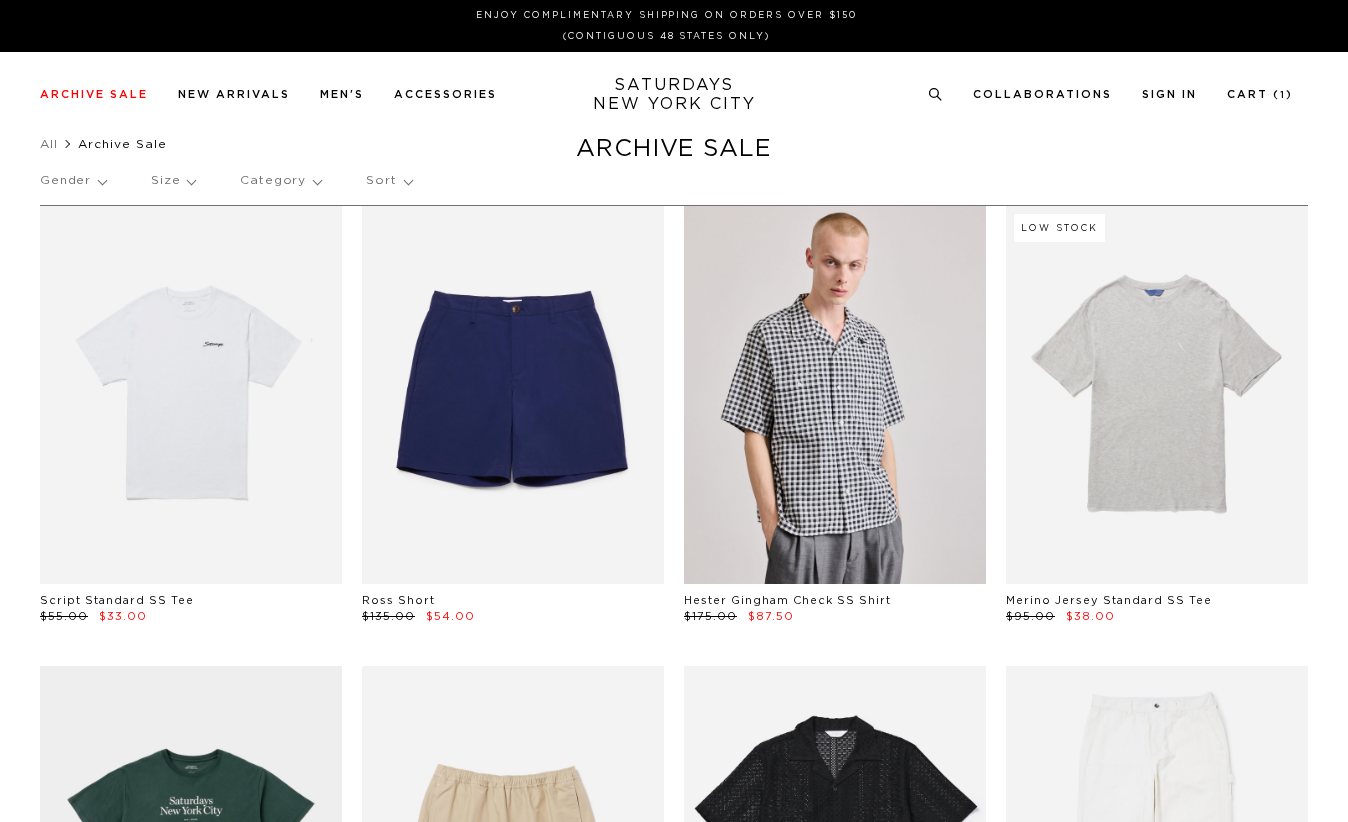 scroll, scrollTop: 0, scrollLeft: 0, axis: both 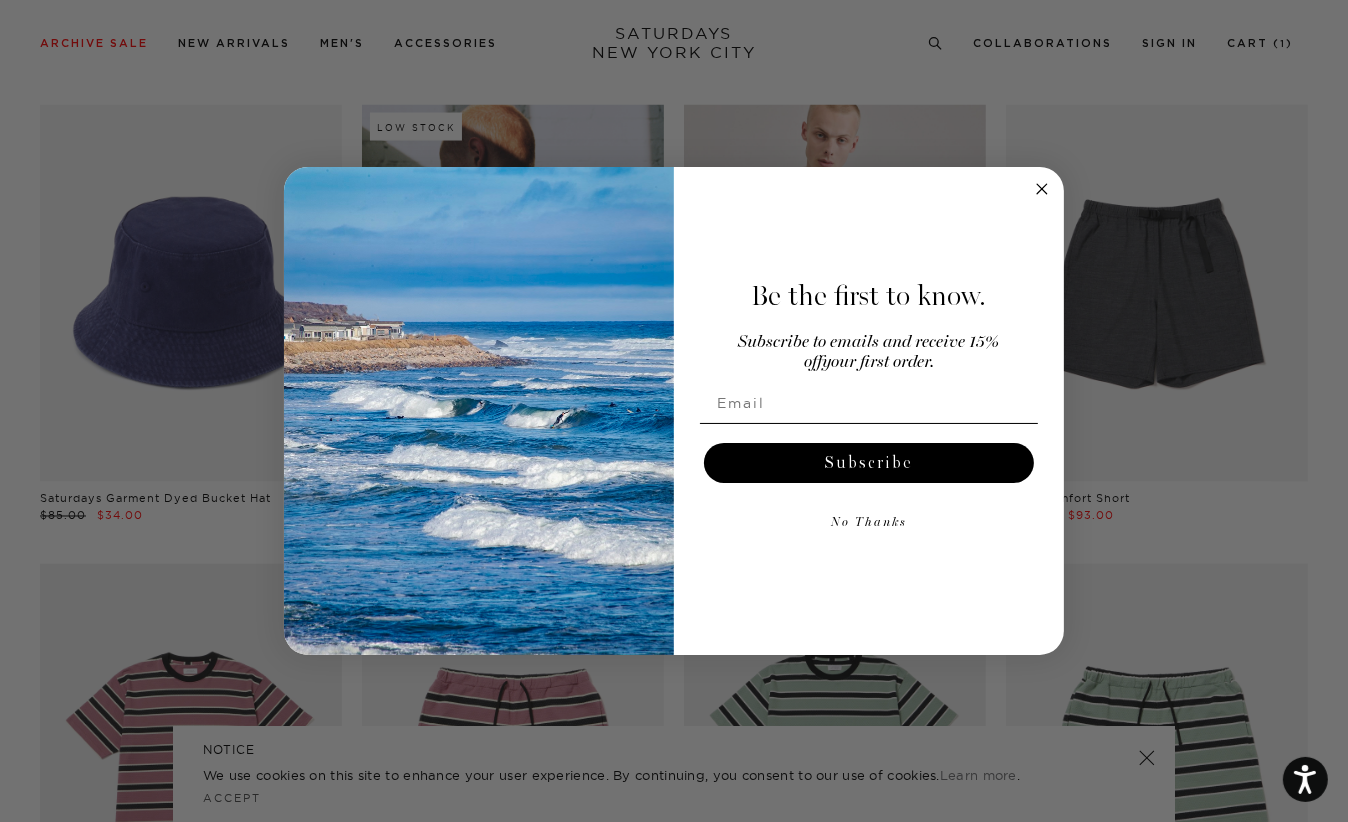 click 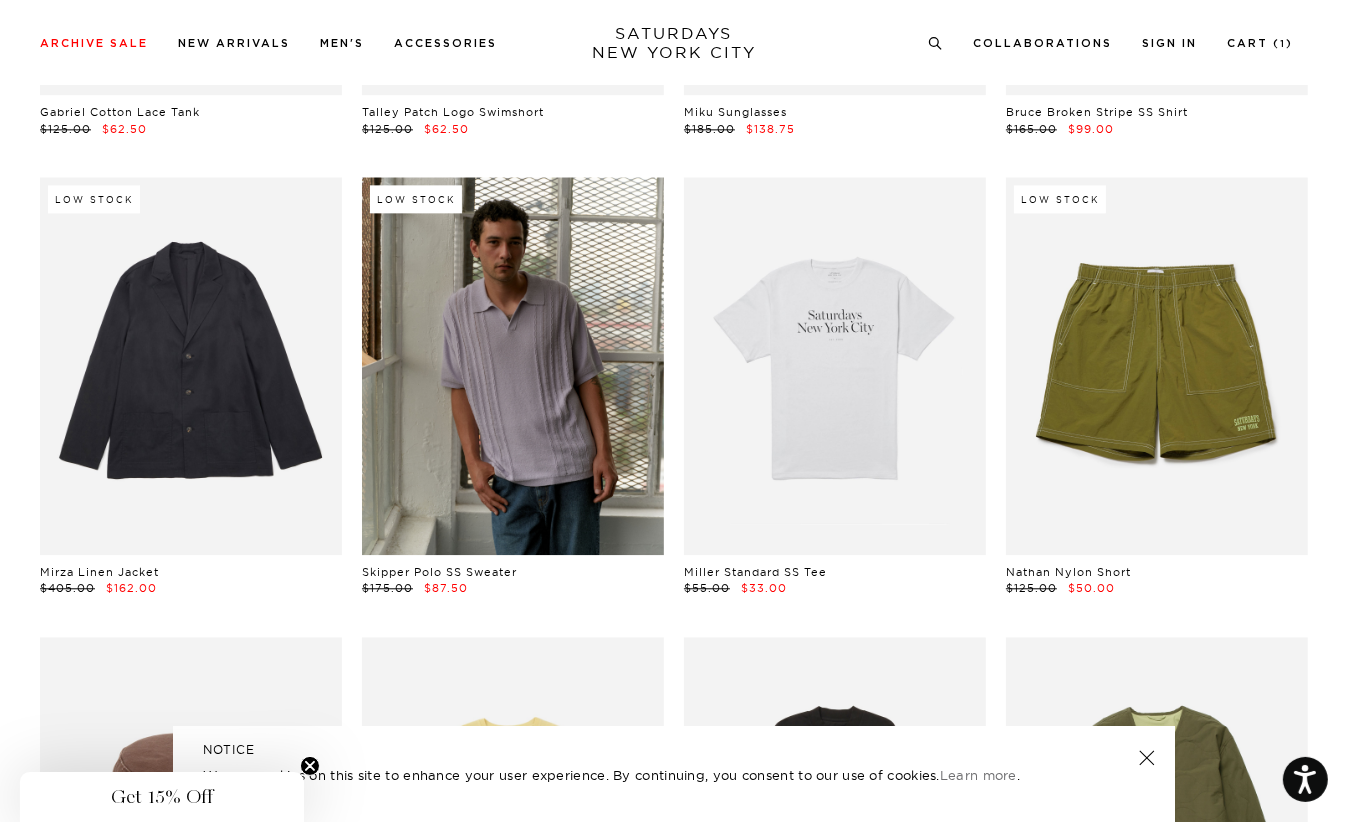 scroll, scrollTop: 4628, scrollLeft: 0, axis: vertical 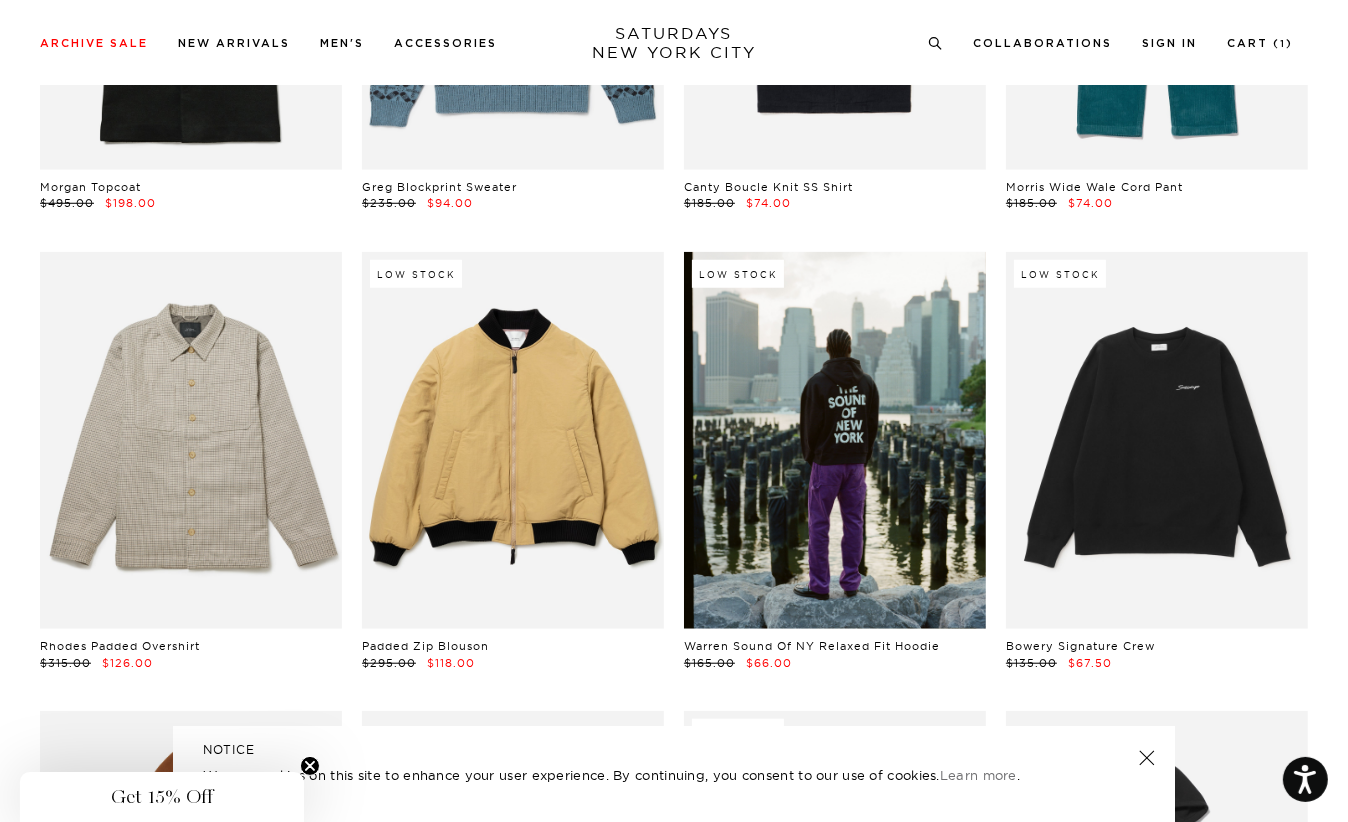 click at bounding box center [835, 441] 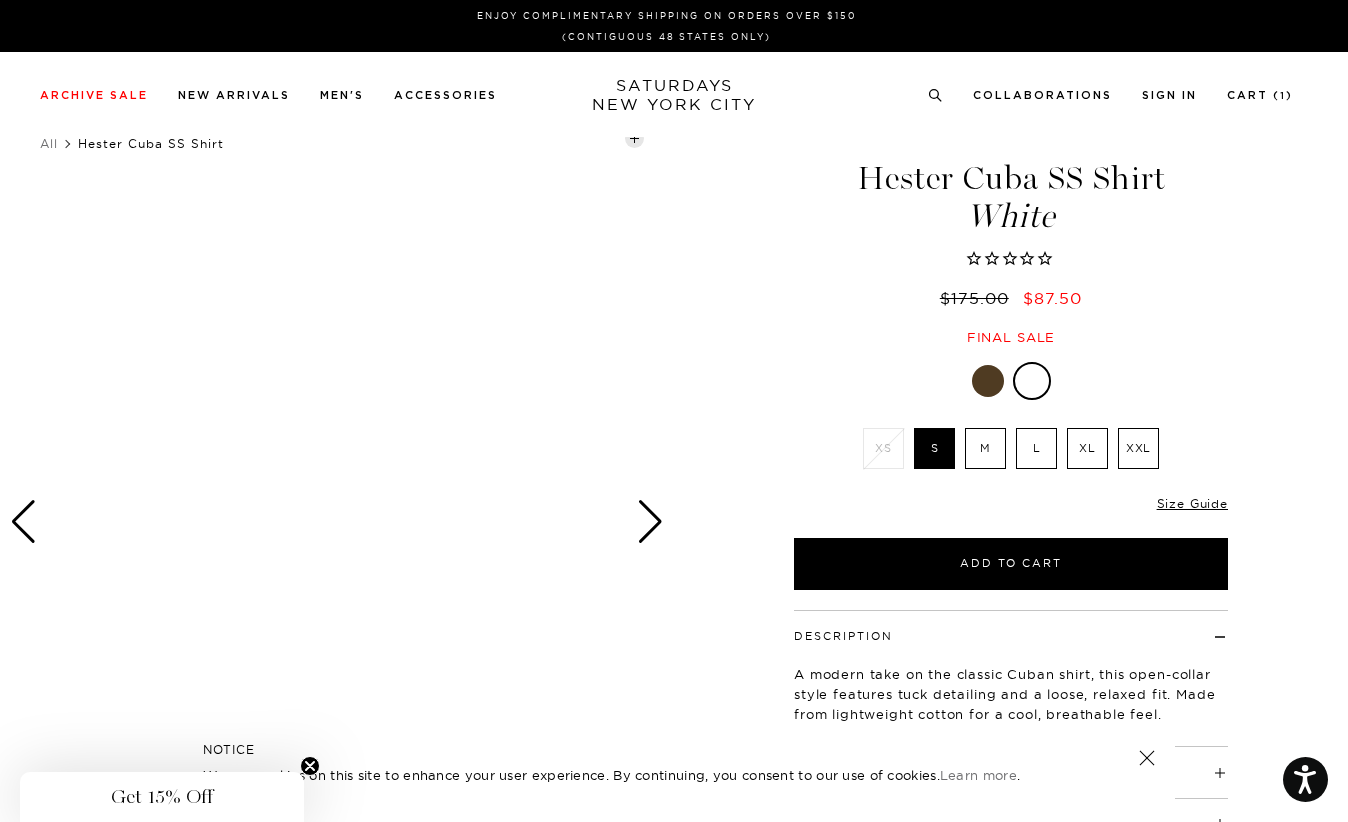 scroll, scrollTop: 0, scrollLeft: 0, axis: both 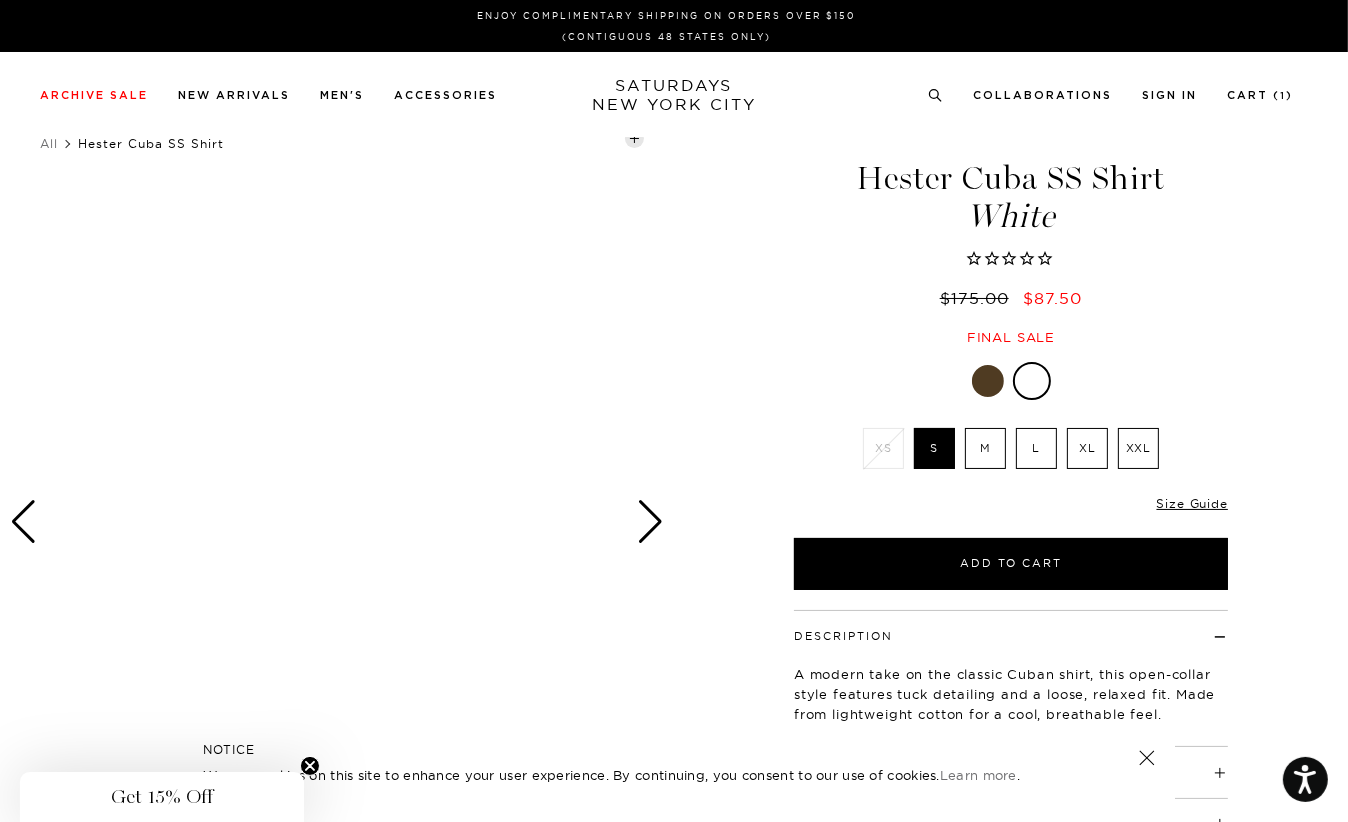 click at bounding box center (650, 522) 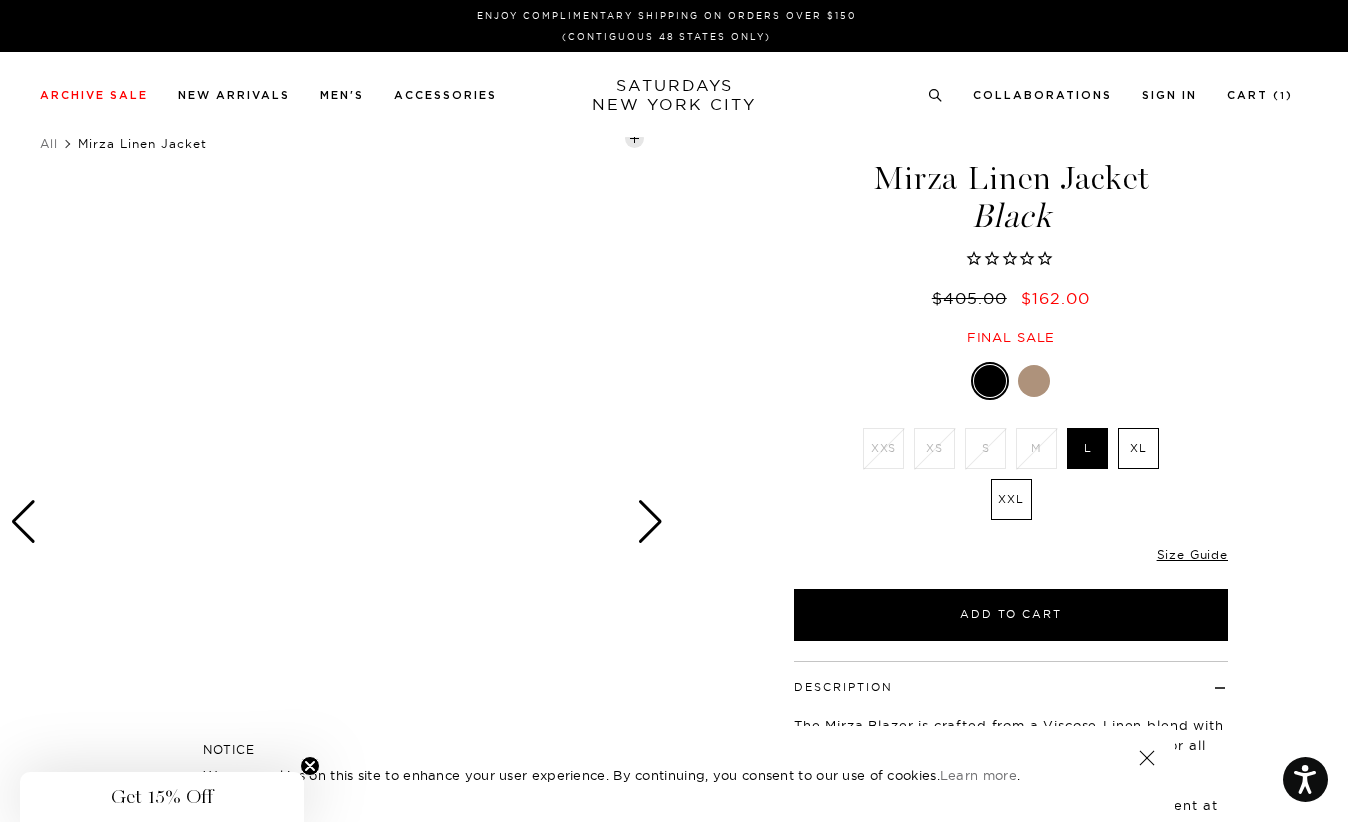 scroll, scrollTop: 0, scrollLeft: 0, axis: both 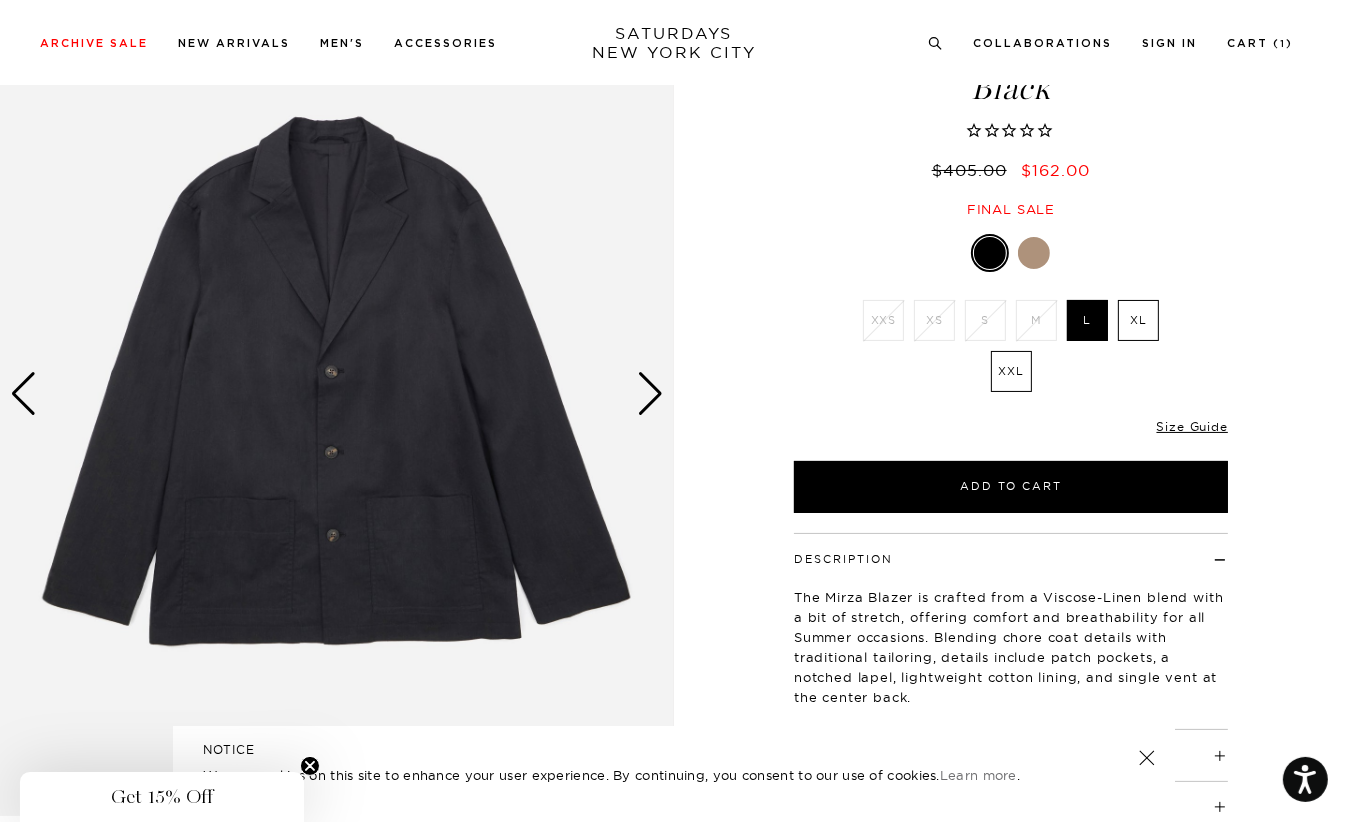 click at bounding box center [650, 394] 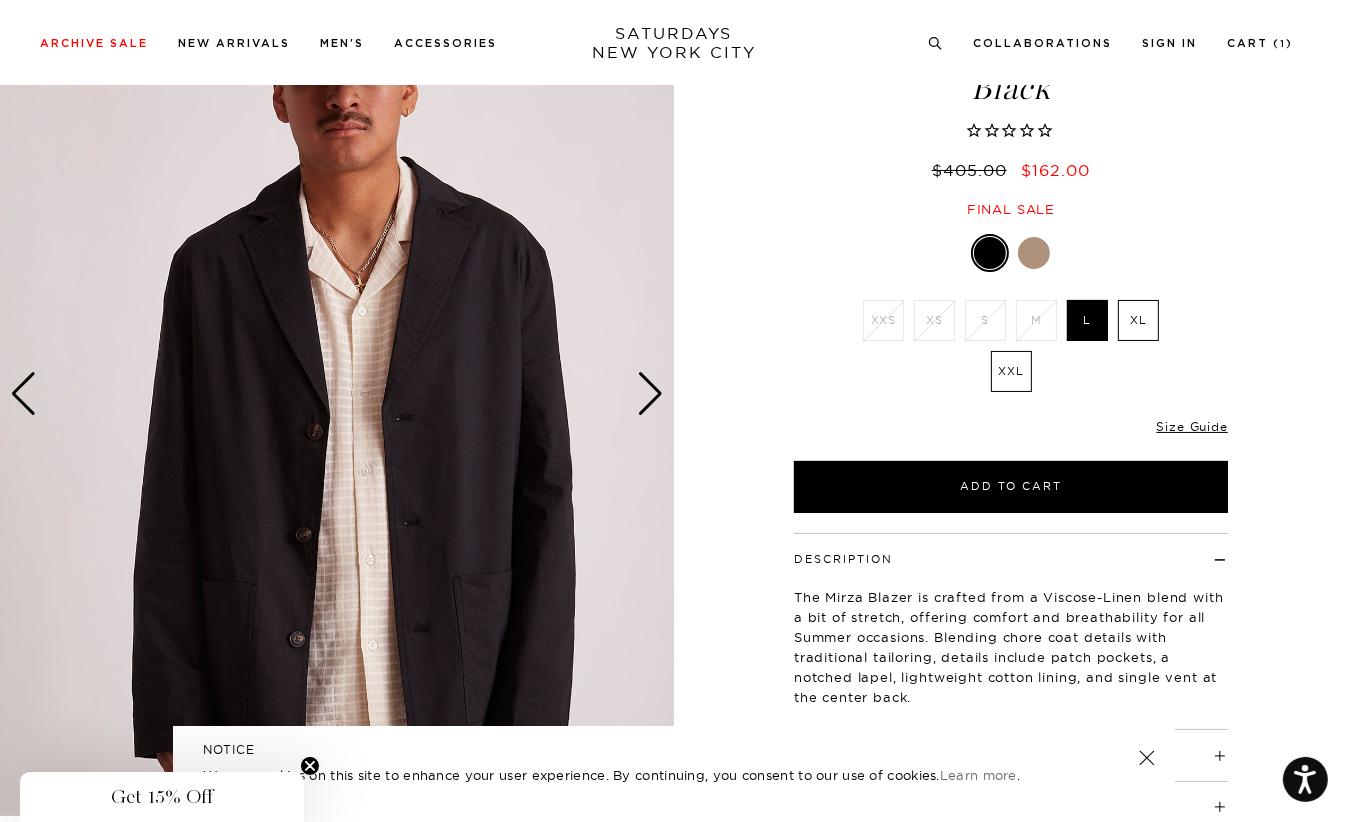 click at bounding box center [650, 394] 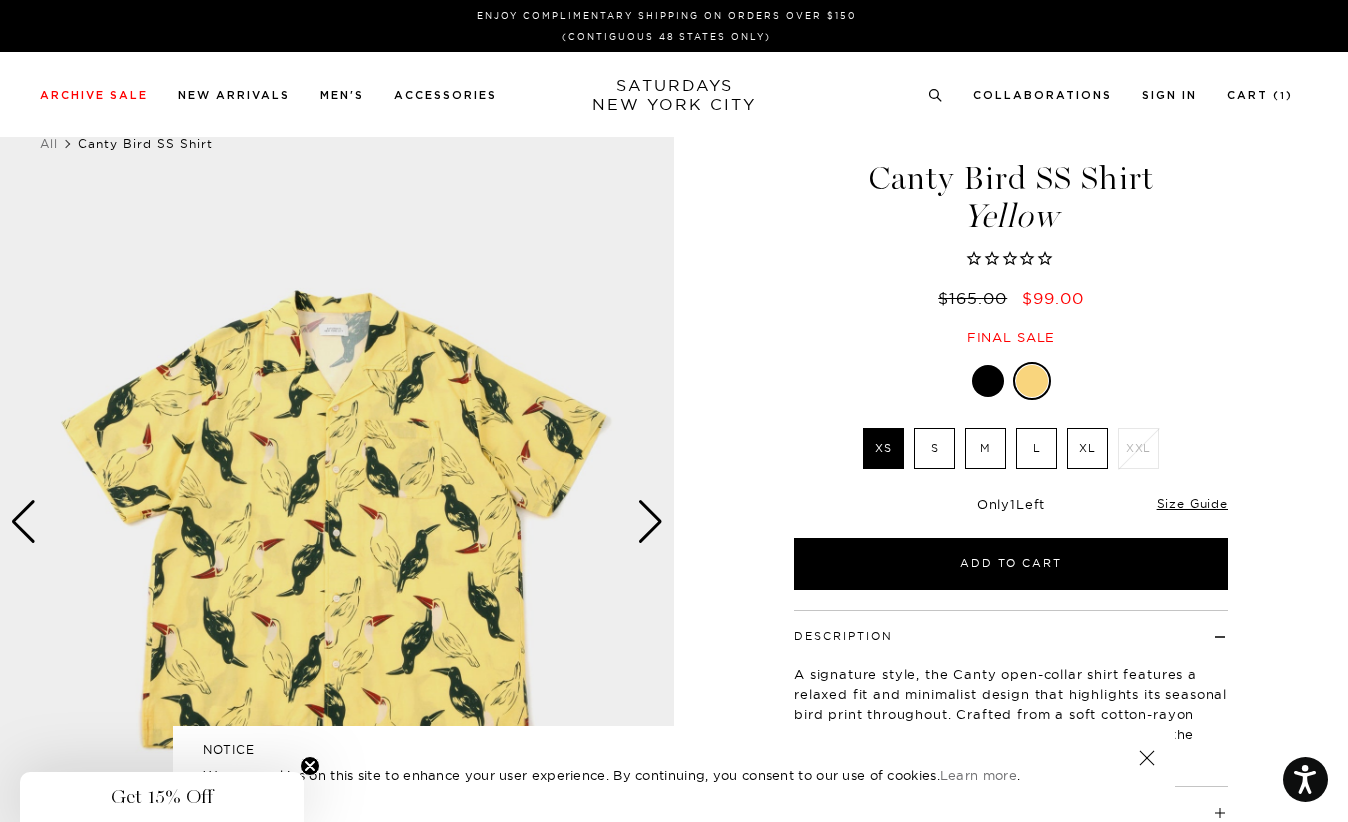 scroll, scrollTop: 0, scrollLeft: 0, axis: both 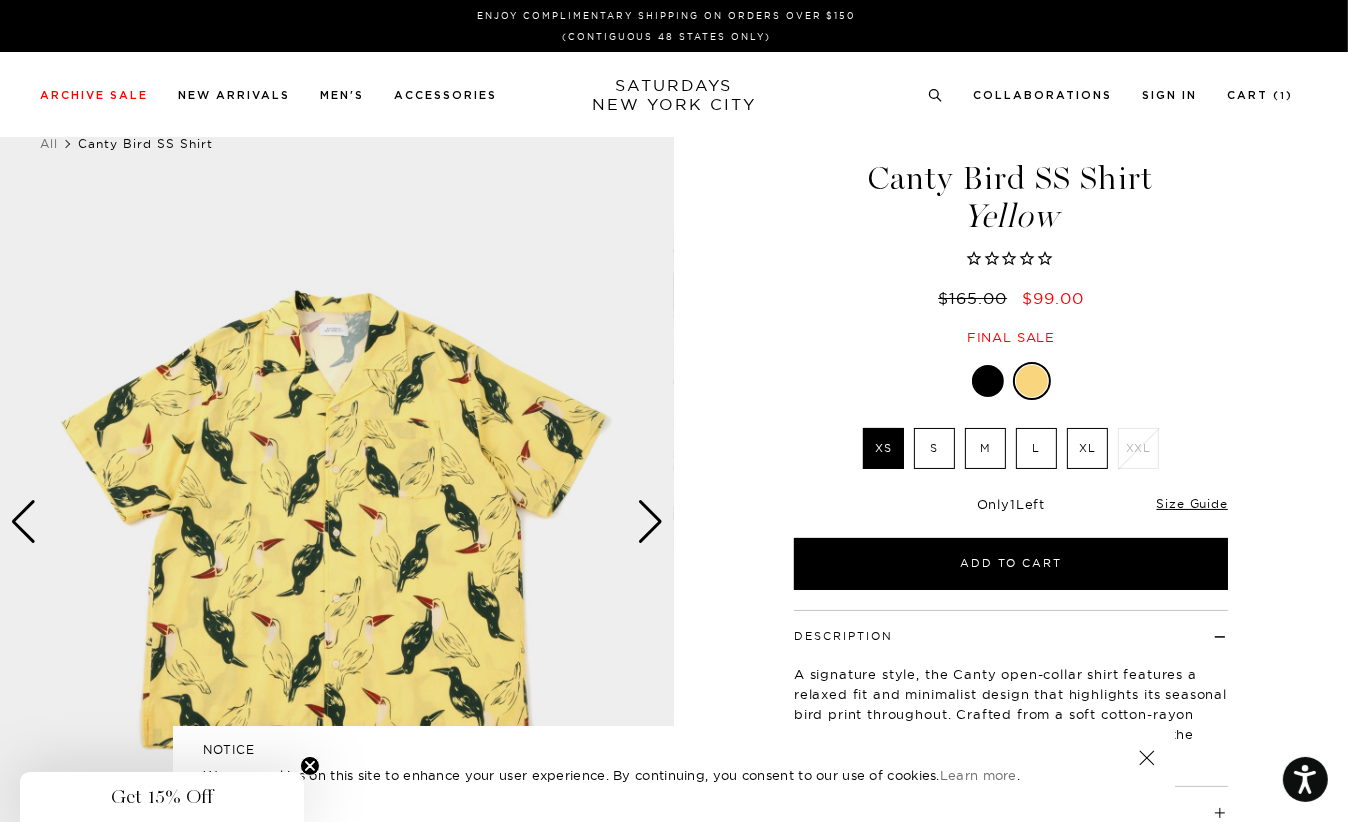 click at bounding box center (988, 381) 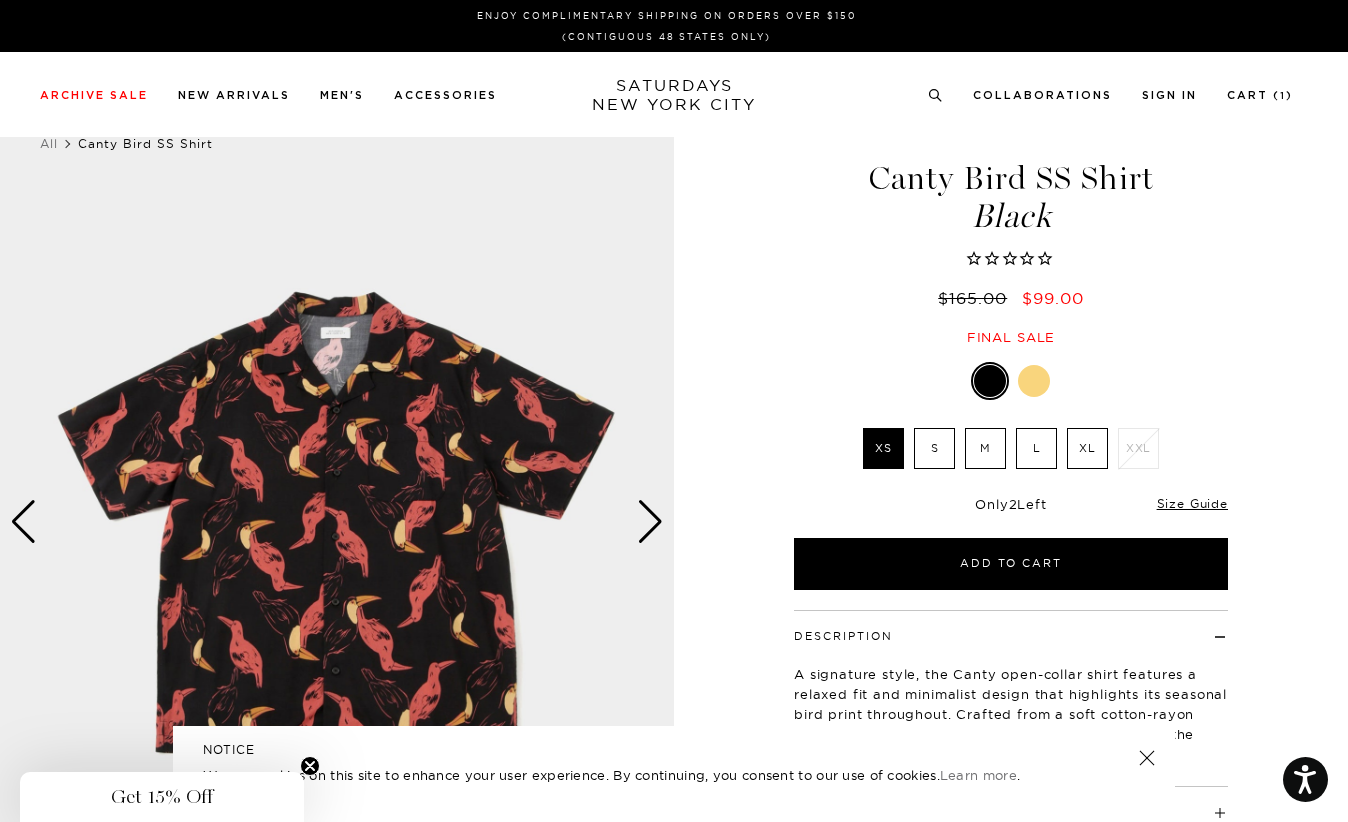 scroll, scrollTop: 0, scrollLeft: 0, axis: both 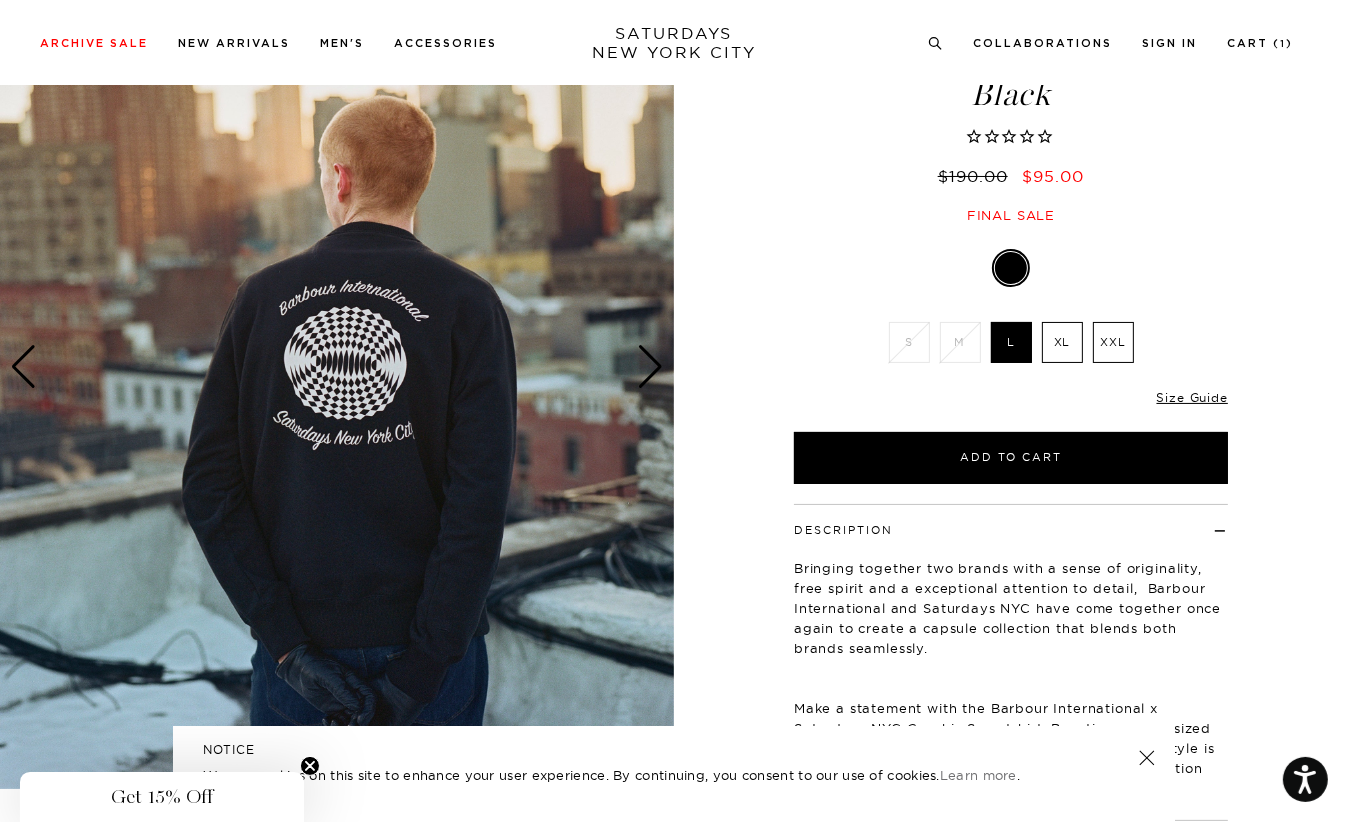 click at bounding box center [337, 367] 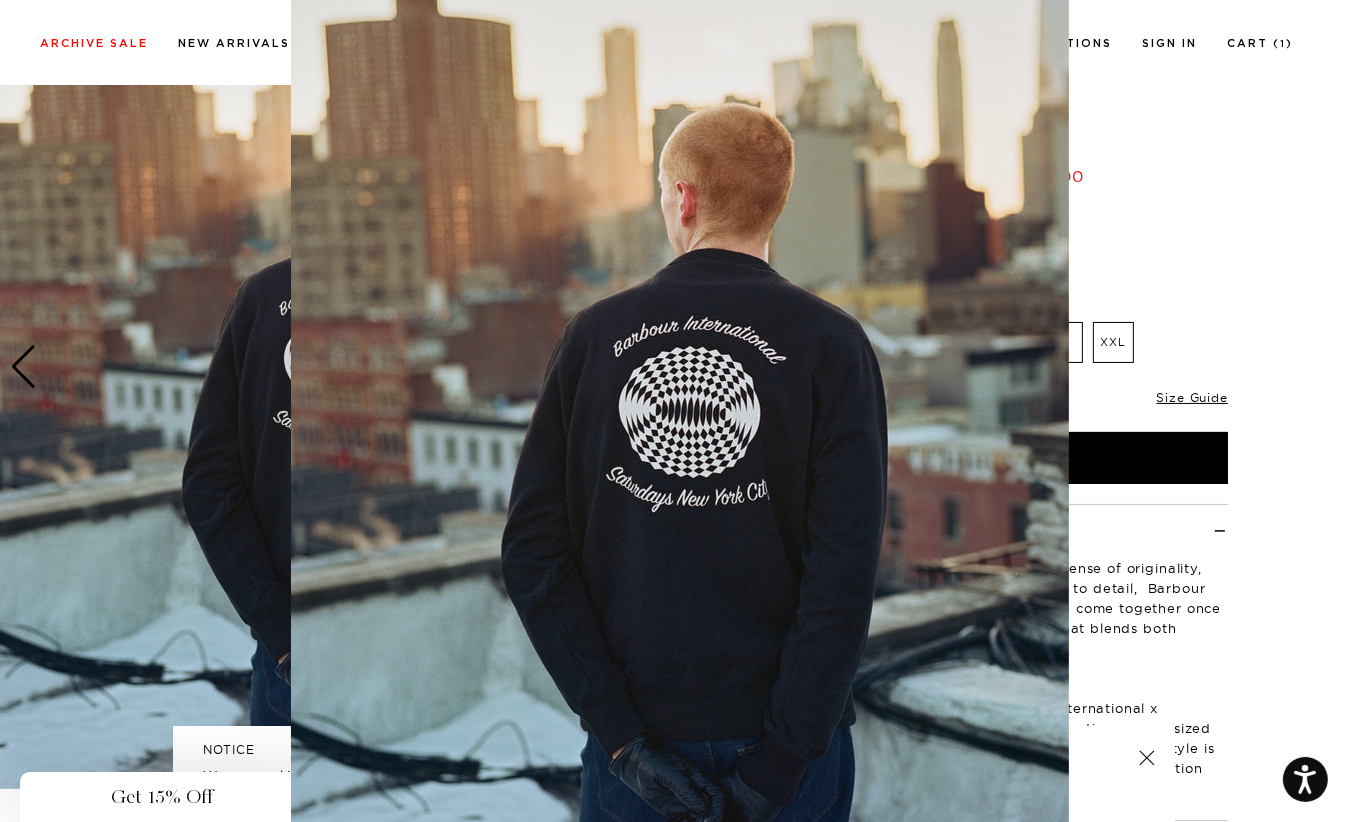 click at bounding box center [680, 417] 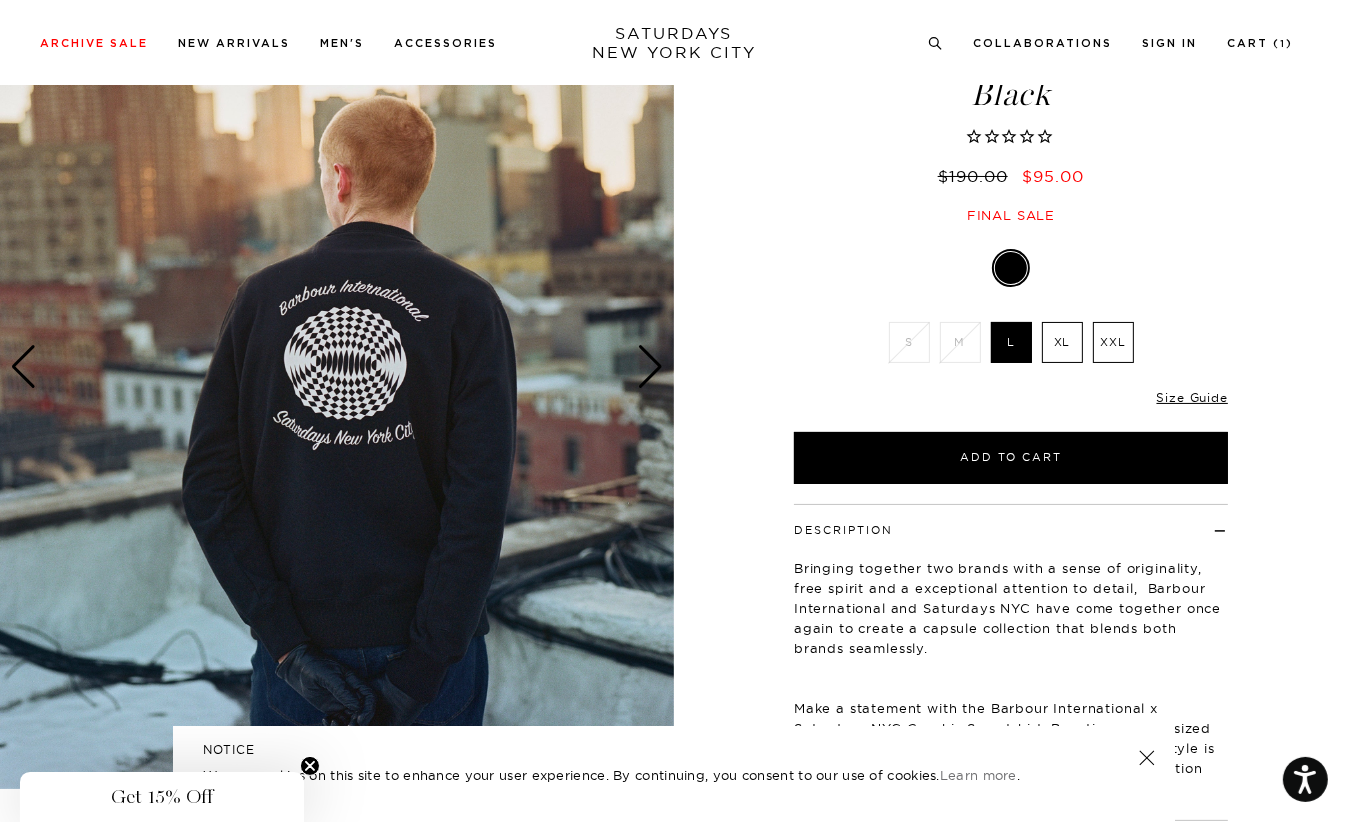 scroll, scrollTop: 0, scrollLeft: 0, axis: both 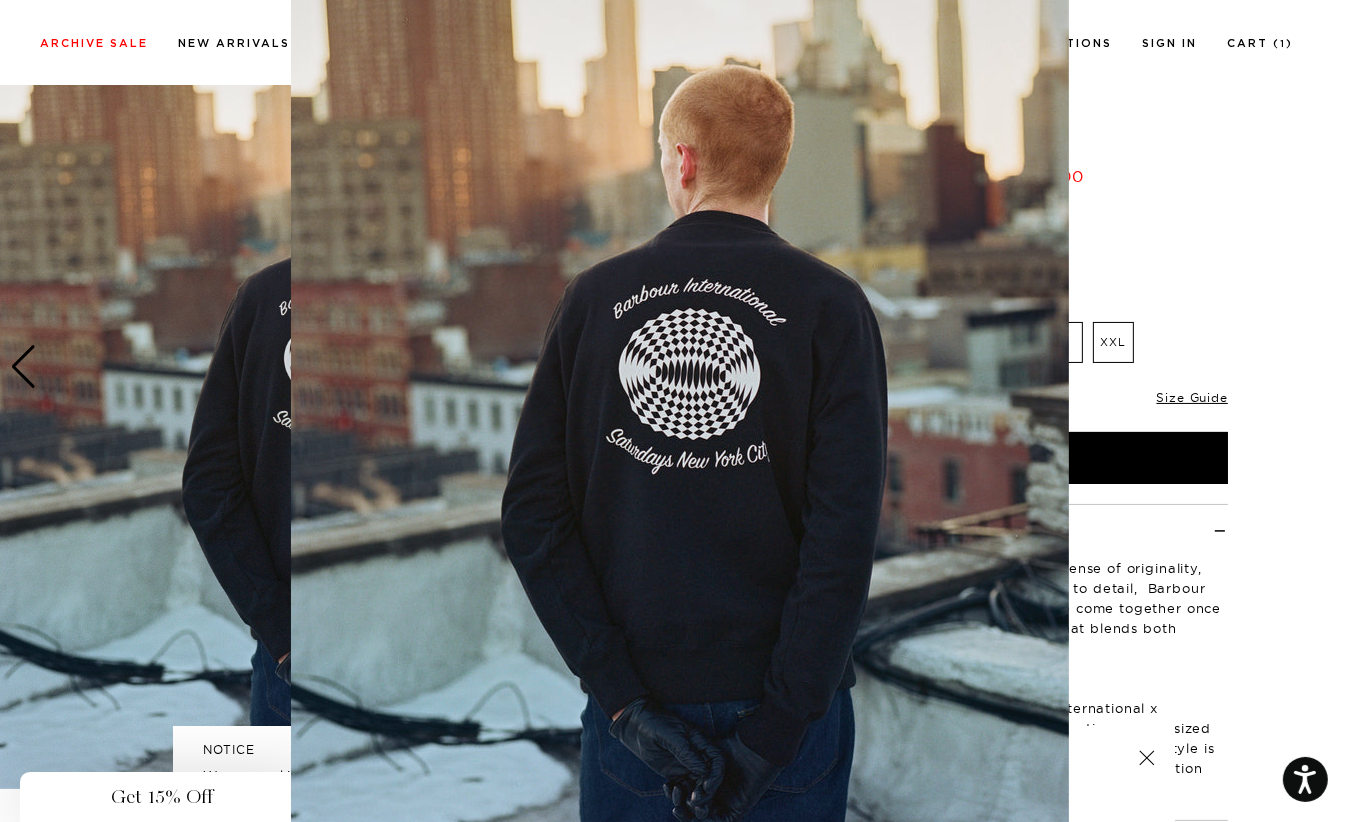 click at bounding box center (680, 379) 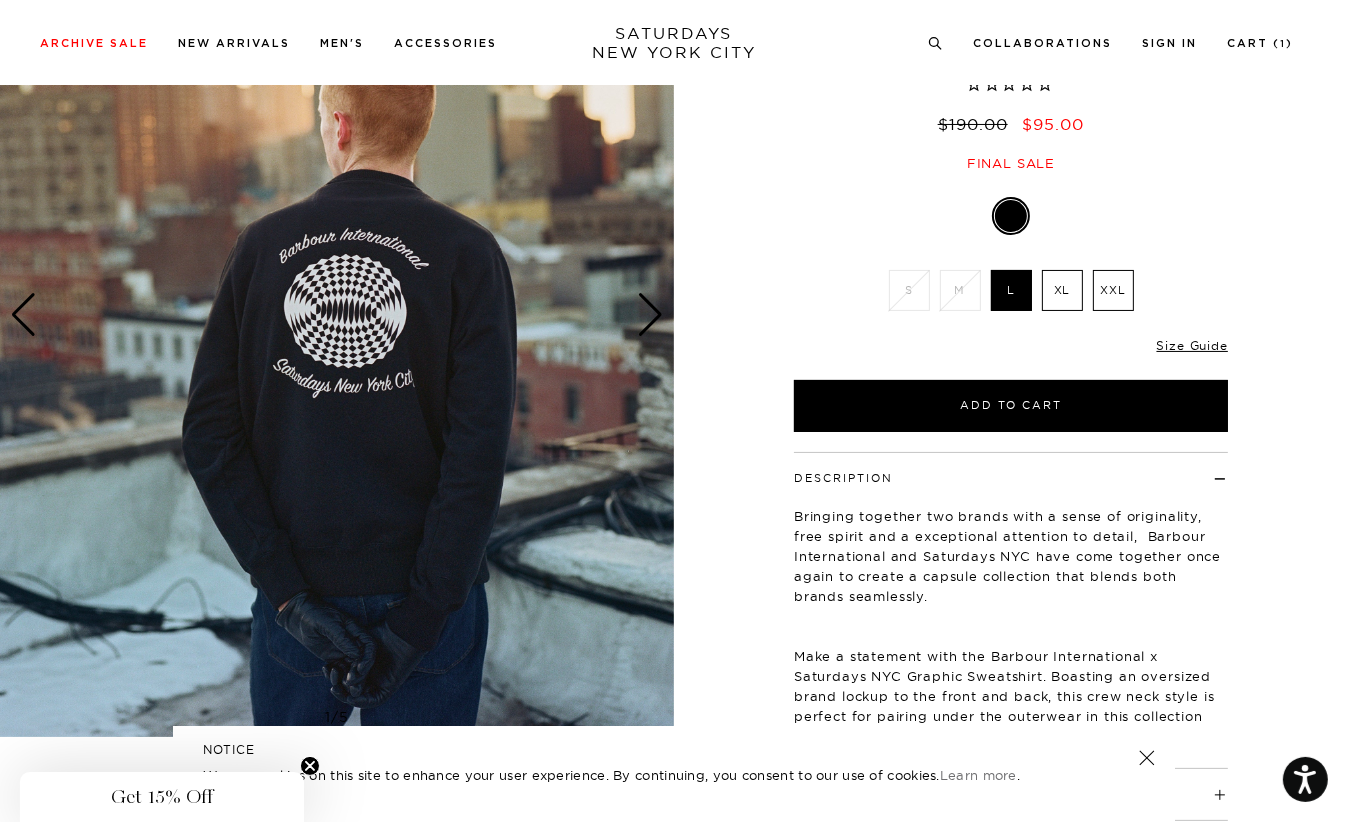 scroll, scrollTop: 209, scrollLeft: 0, axis: vertical 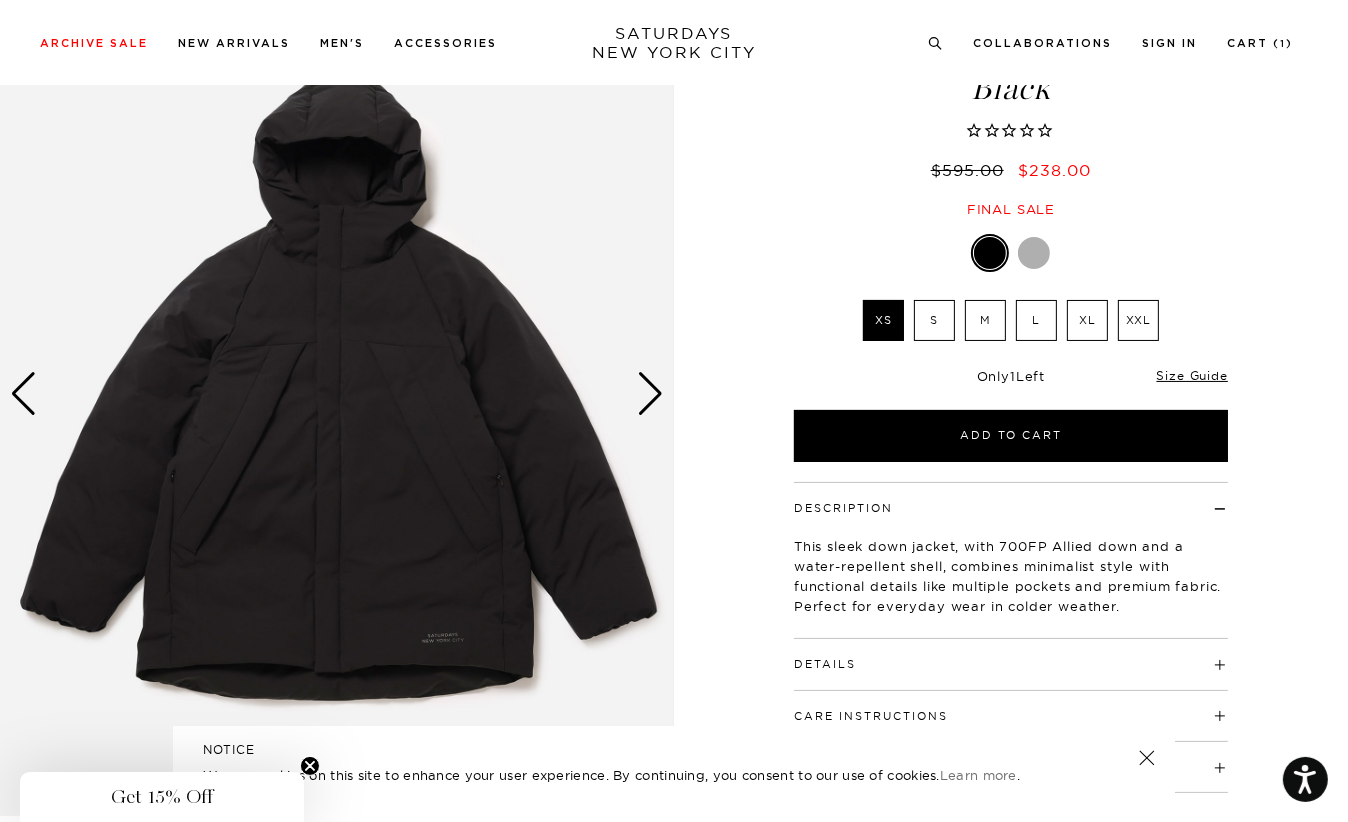 click at bounding box center [650, 394] 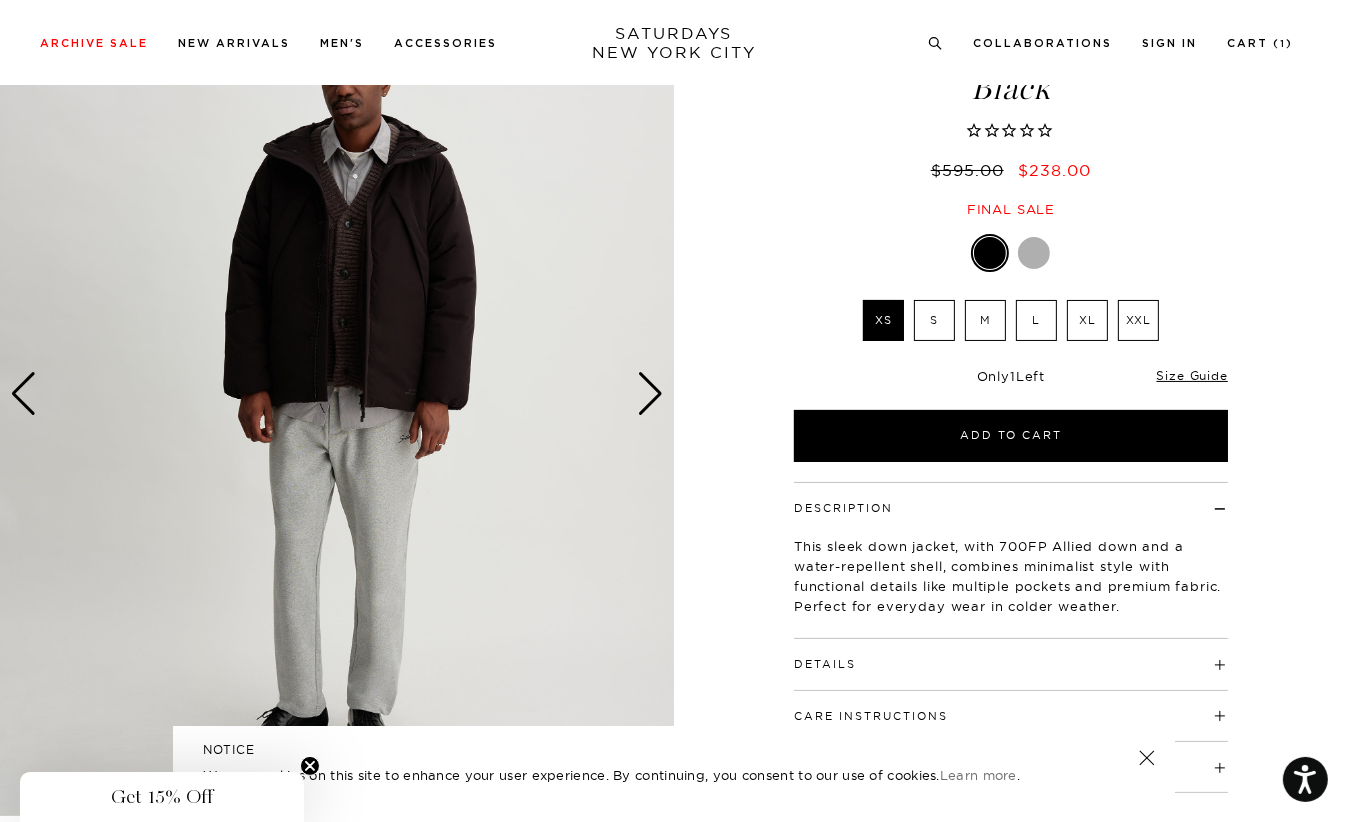 click at bounding box center [650, 394] 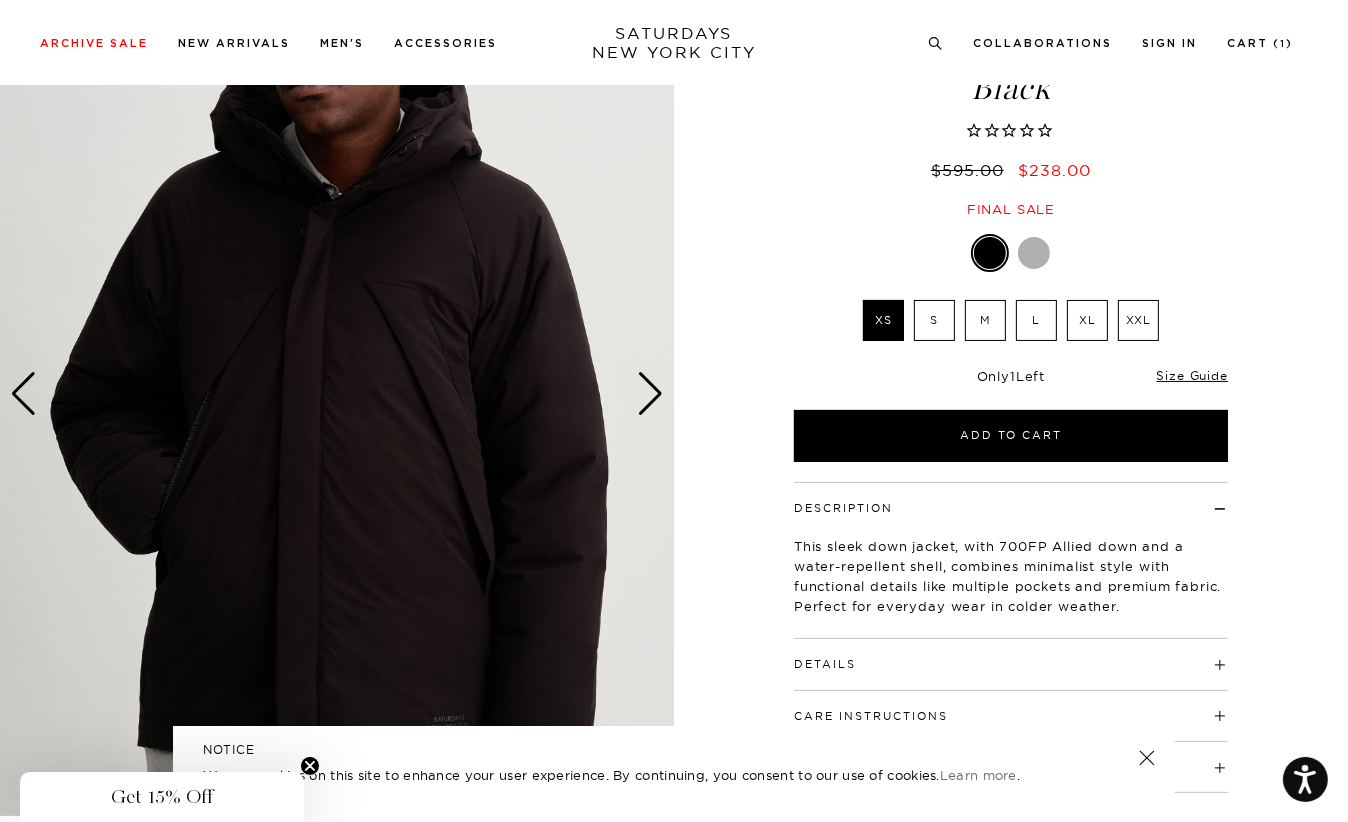 click at bounding box center [650, 394] 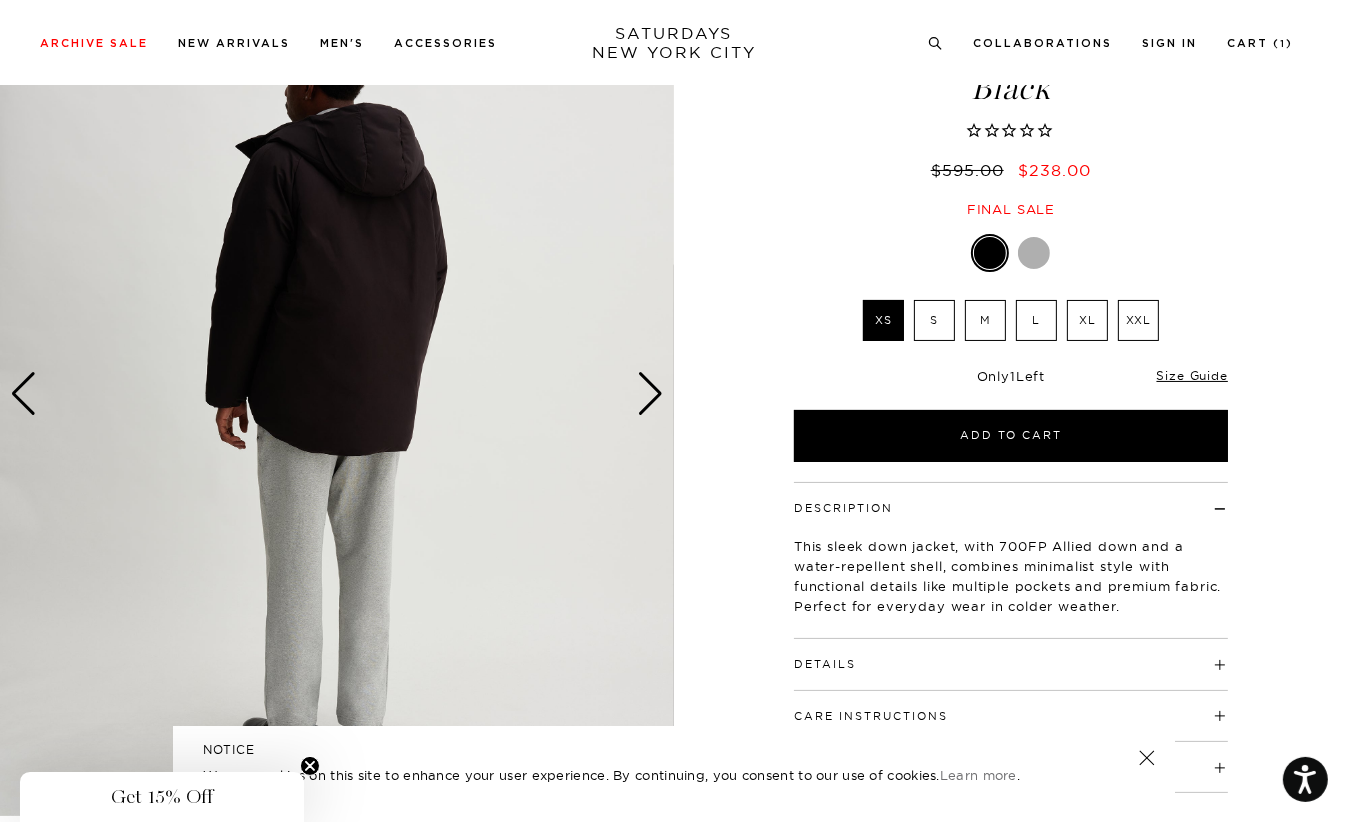 click at bounding box center (650, 394) 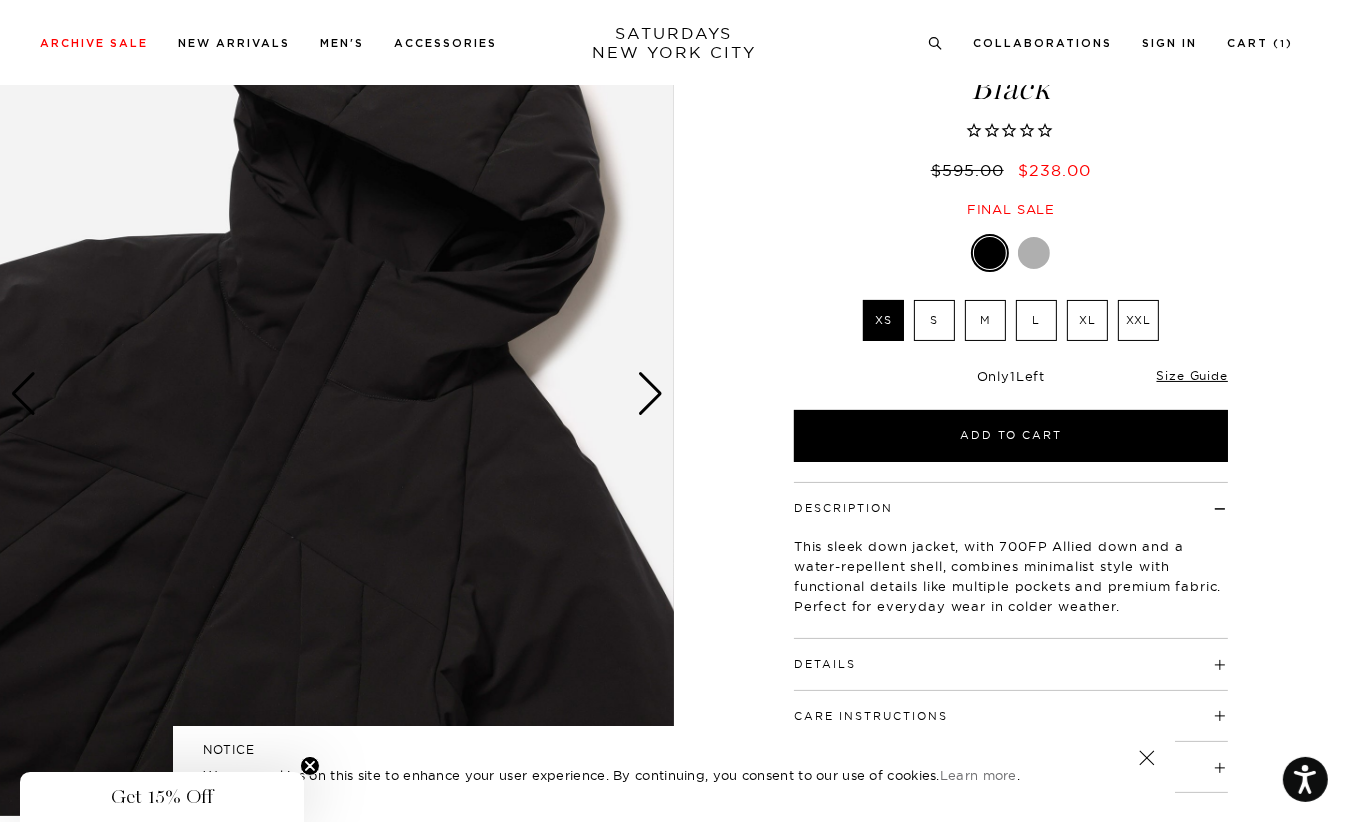 click on "XXL" at bounding box center [1138, 320] 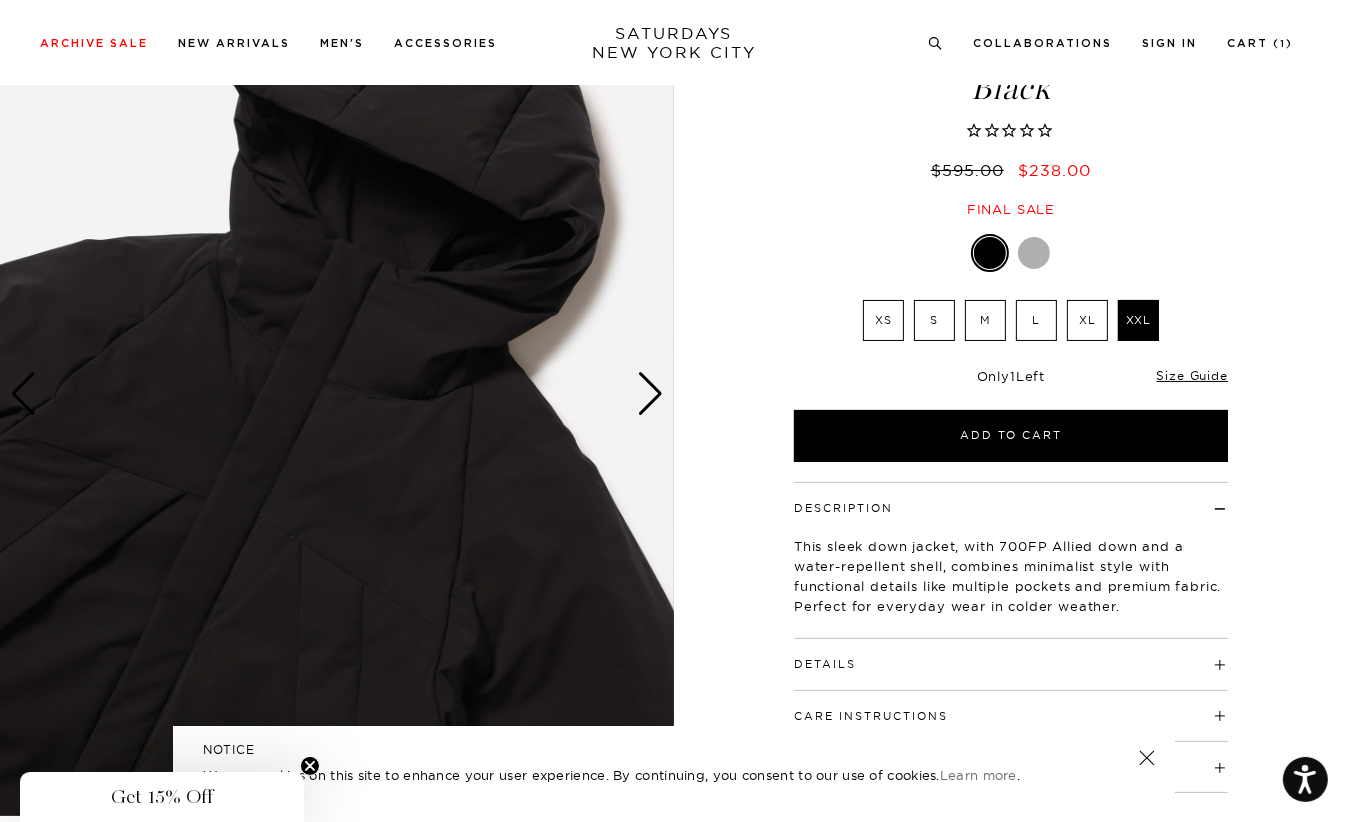click at bounding box center (1034, 253) 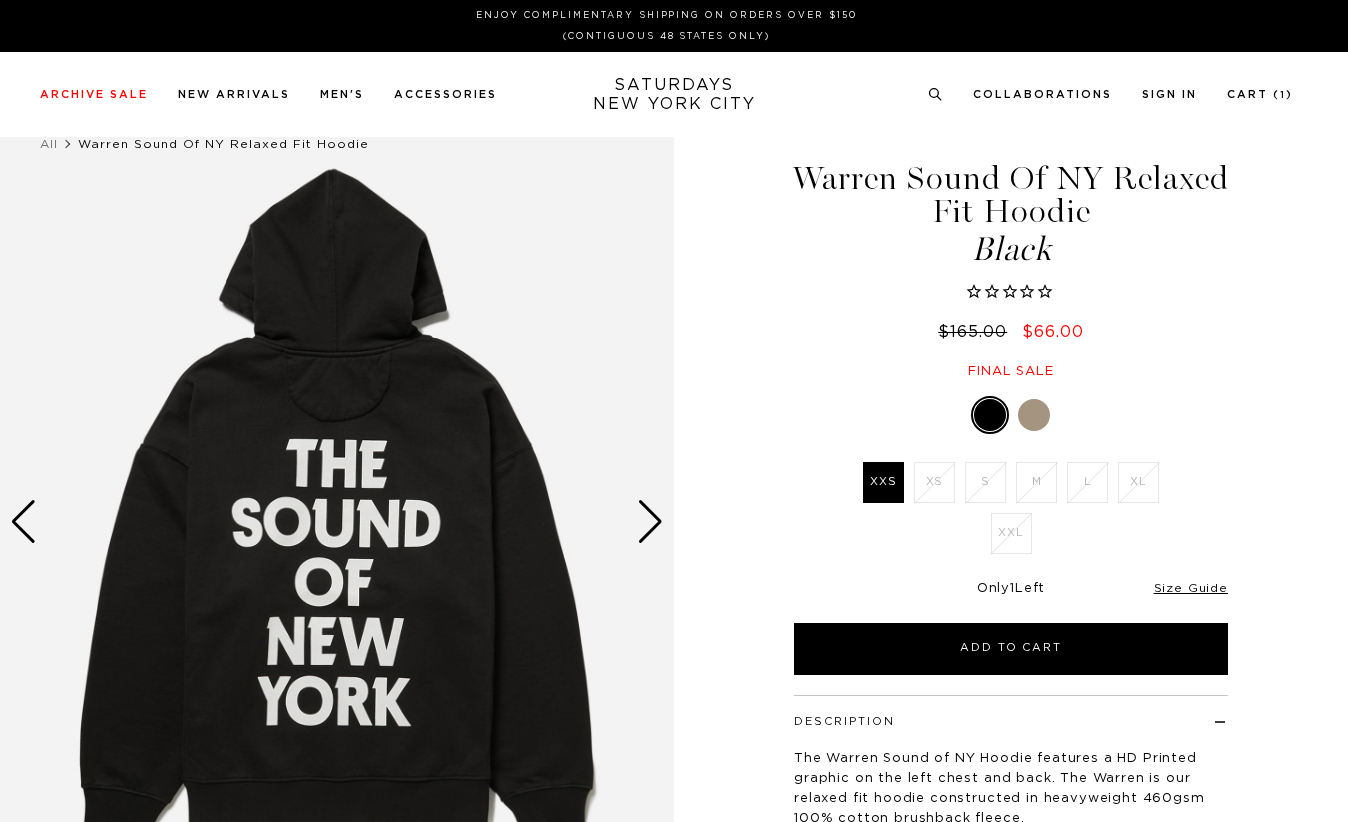 scroll, scrollTop: 0, scrollLeft: 0, axis: both 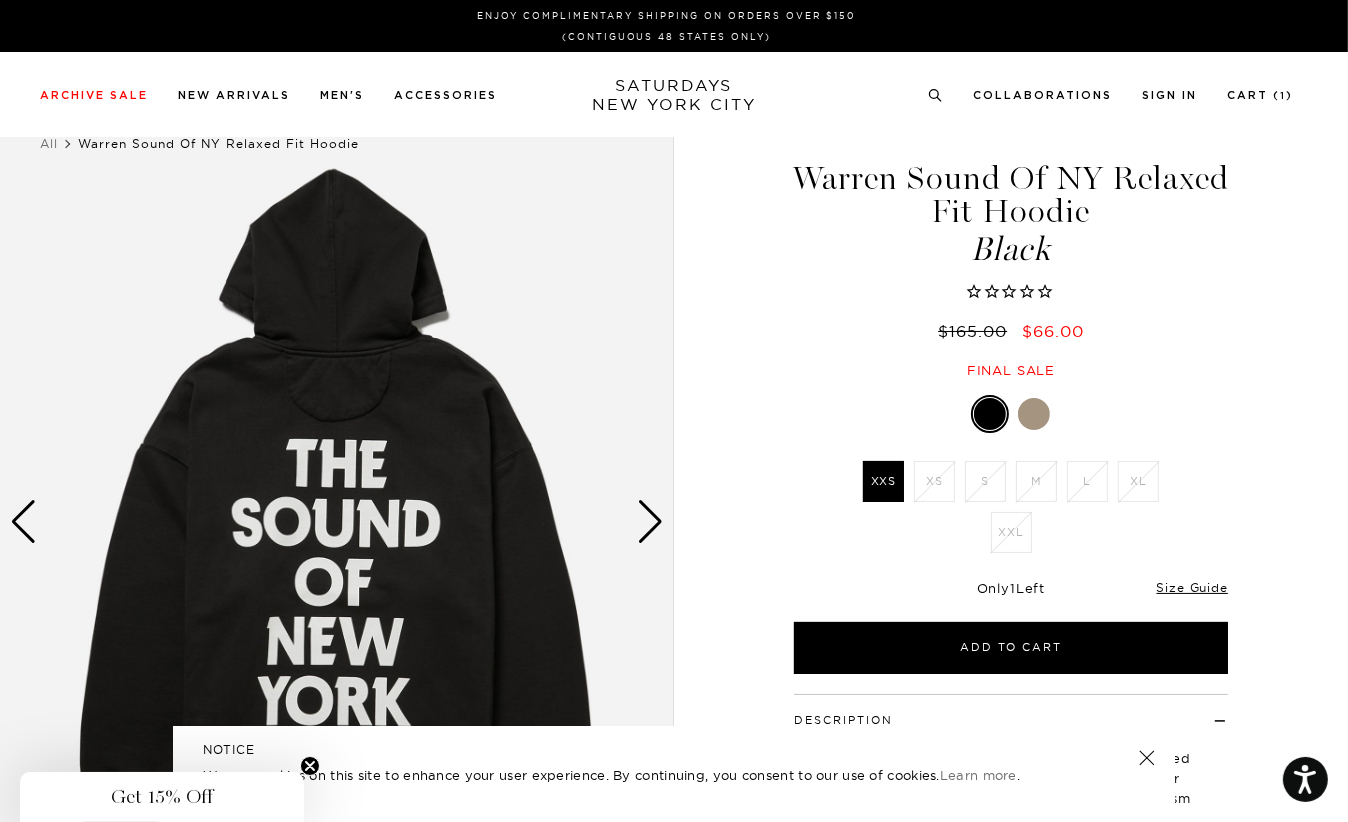 click at bounding box center (990, 414) 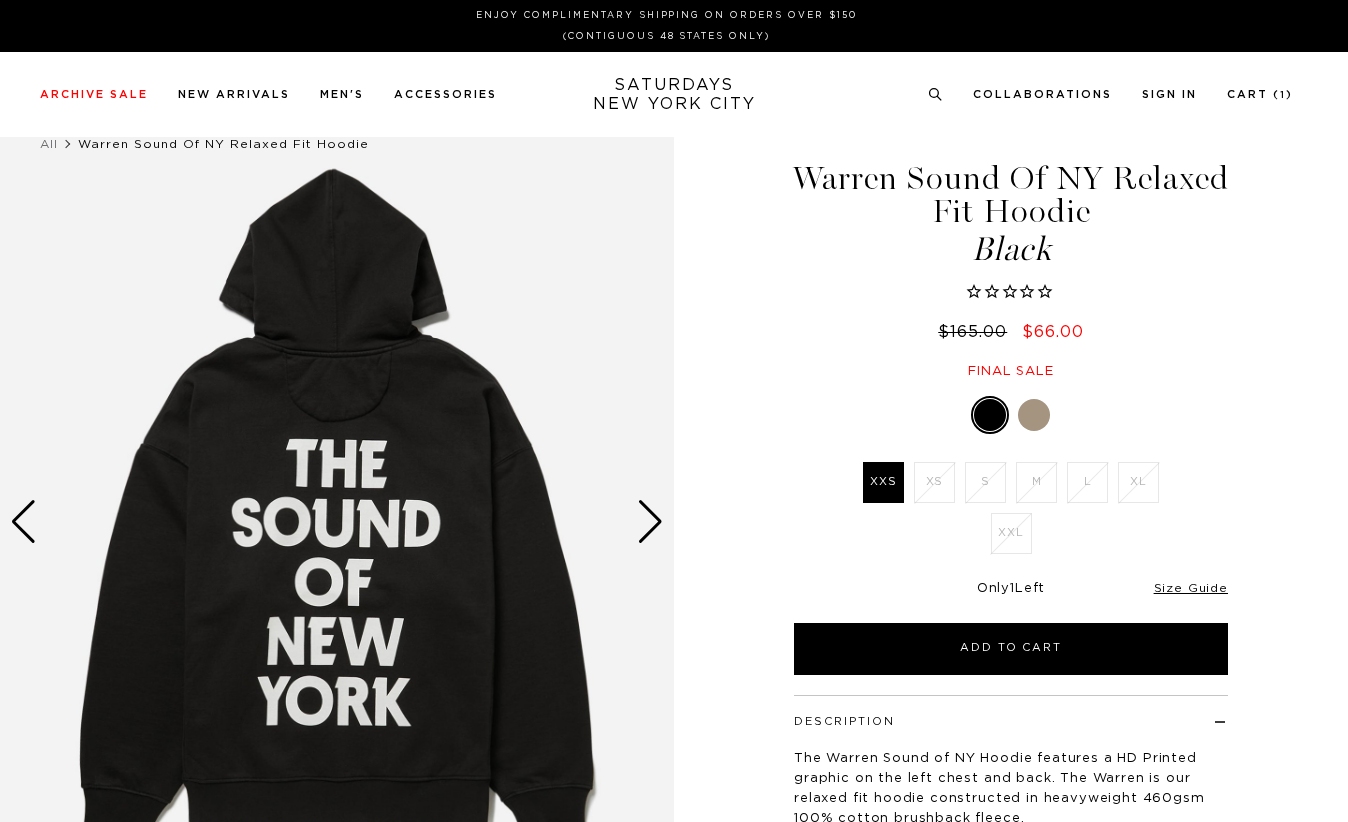 scroll, scrollTop: 0, scrollLeft: 0, axis: both 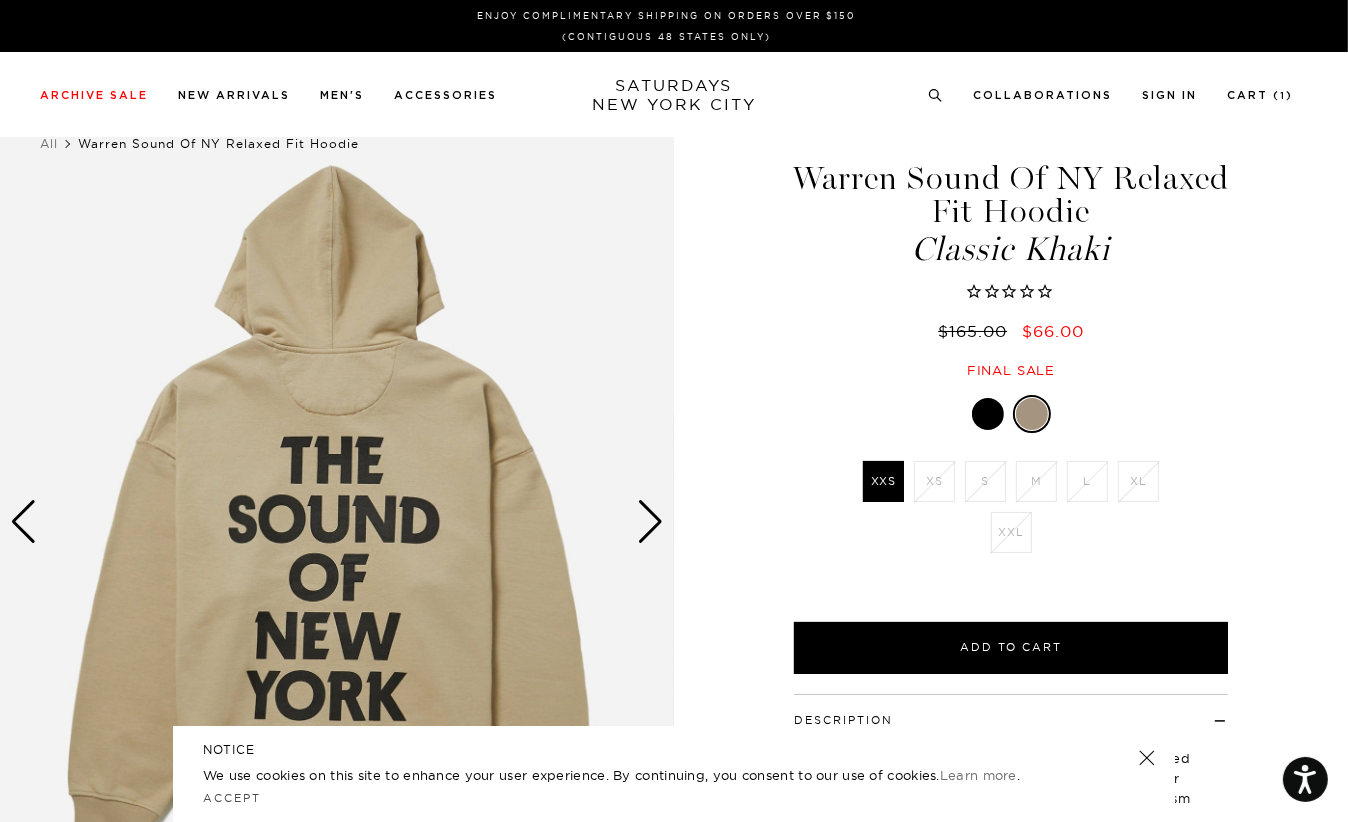 click at bounding box center (650, 522) 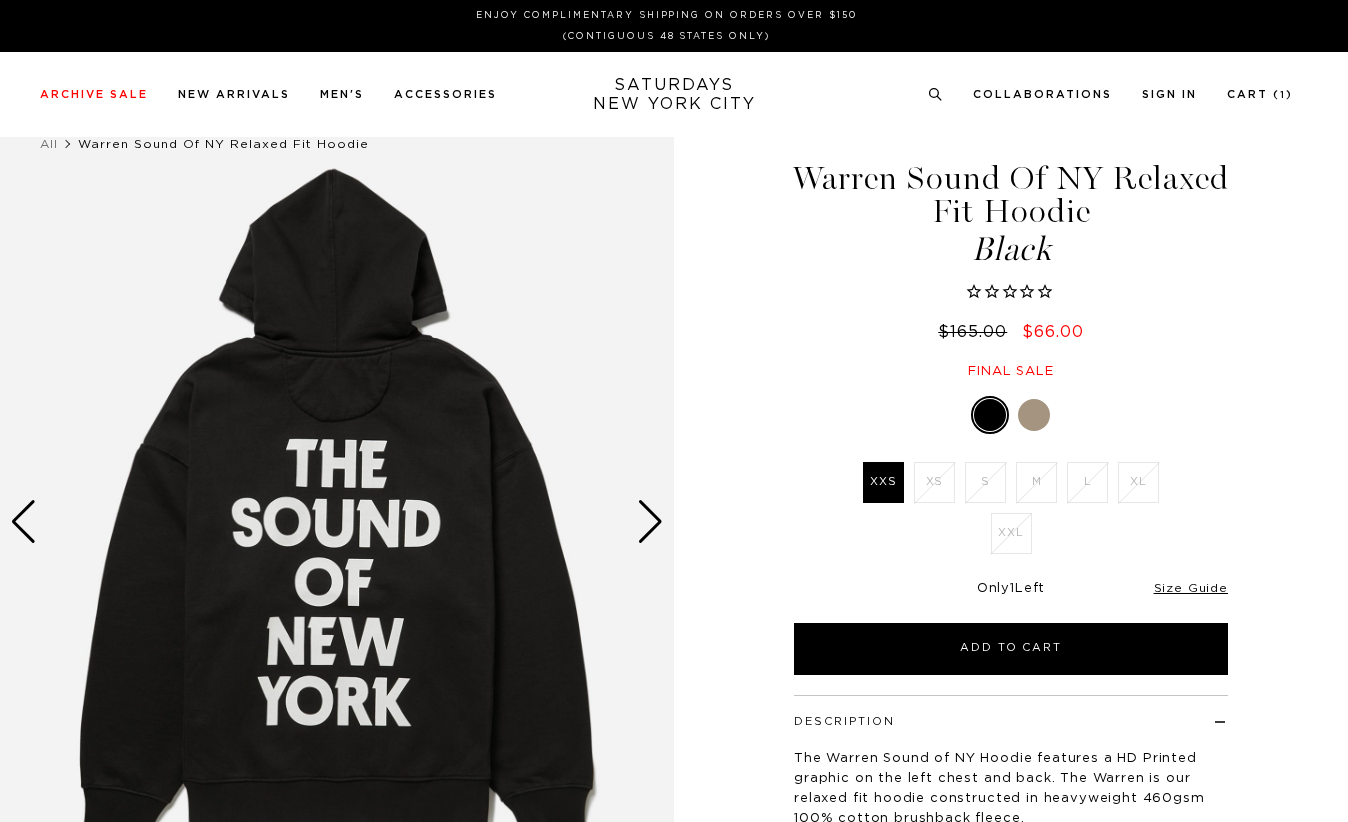scroll, scrollTop: 0, scrollLeft: 0, axis: both 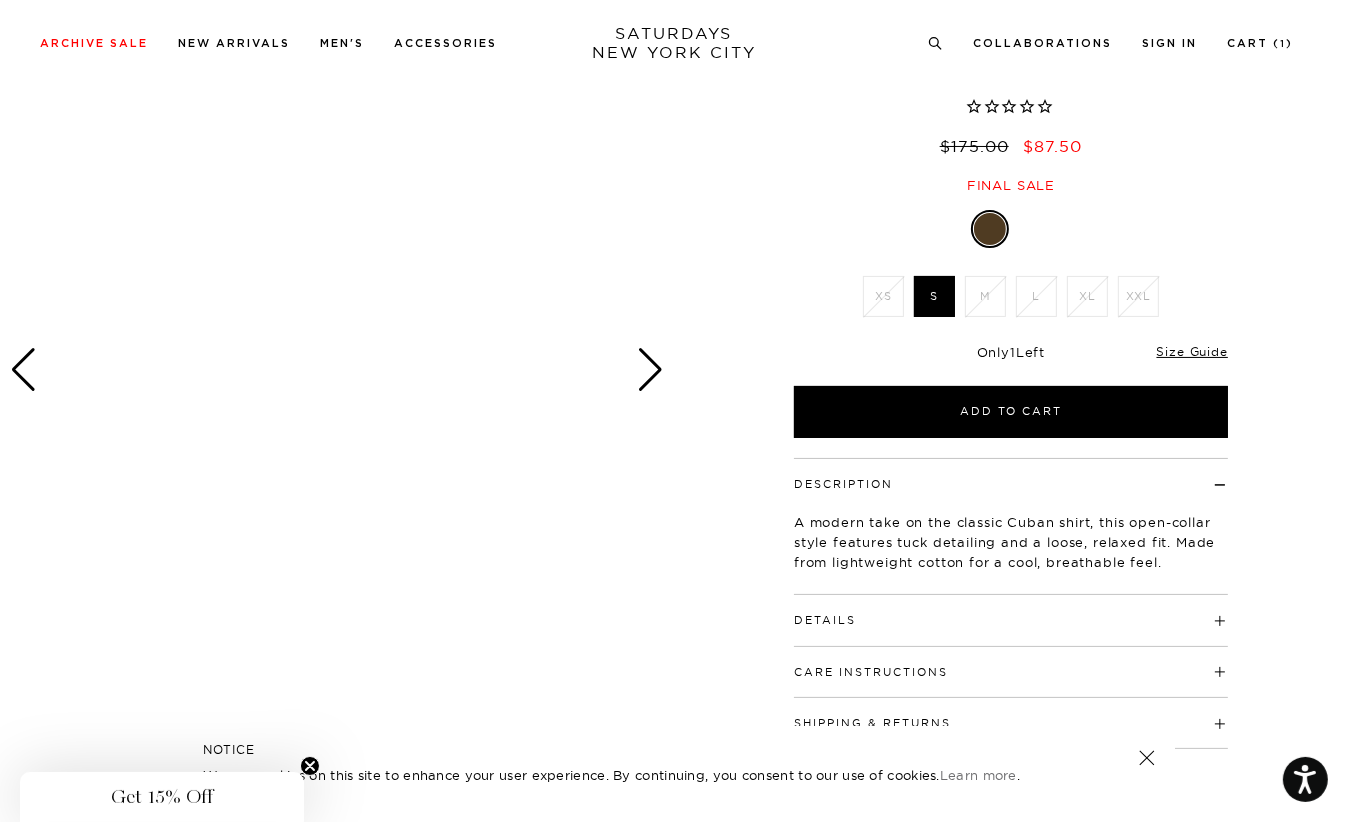 click at bounding box center (650, 370) 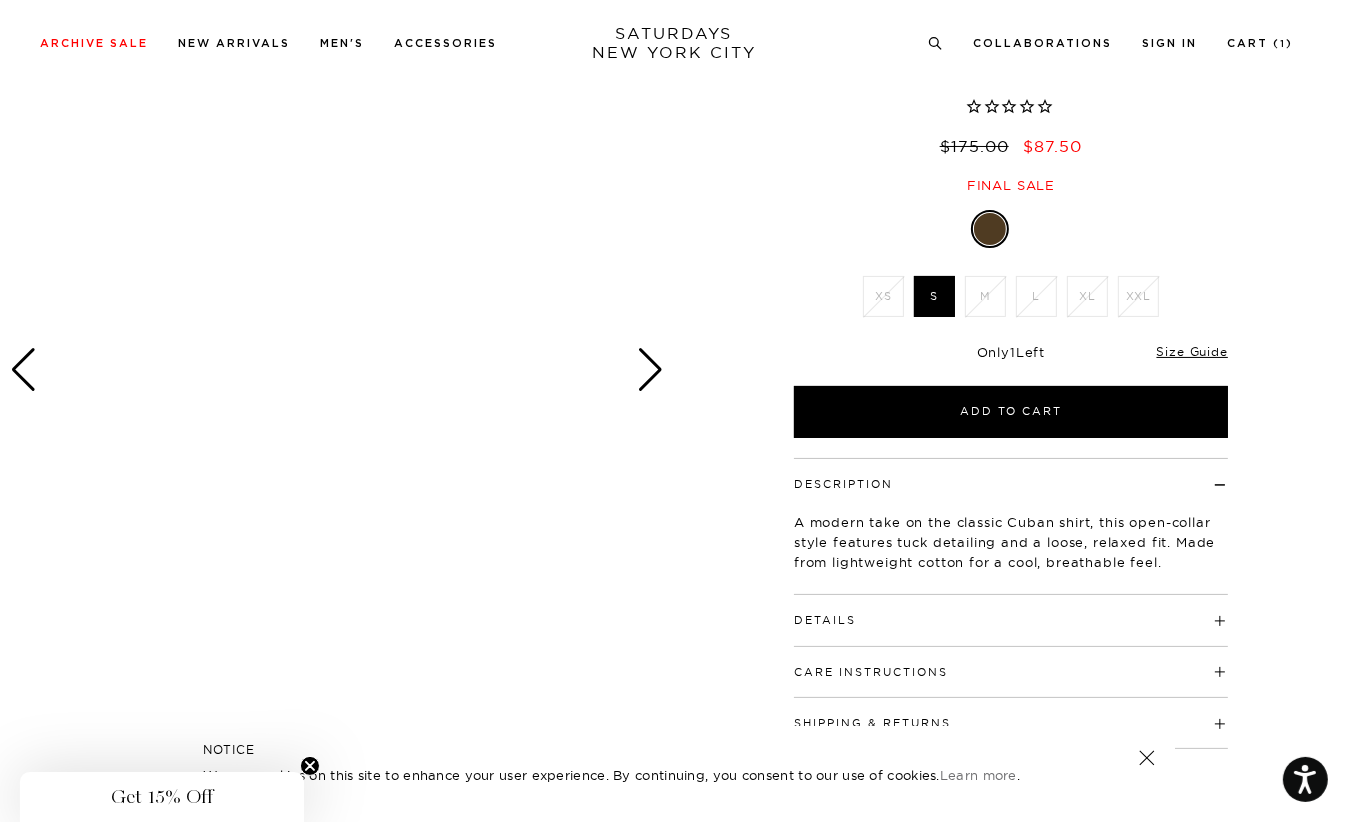 click 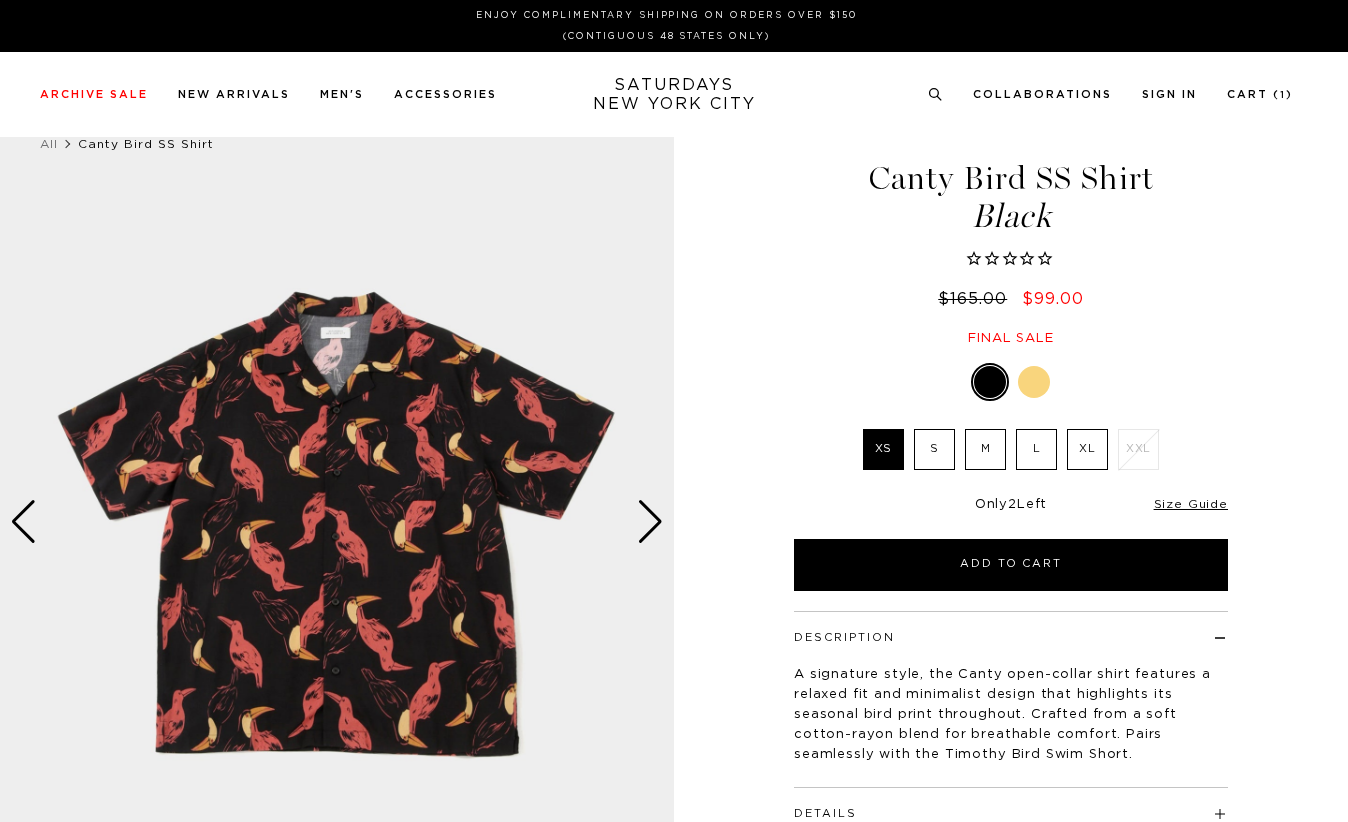 scroll, scrollTop: 0, scrollLeft: 0, axis: both 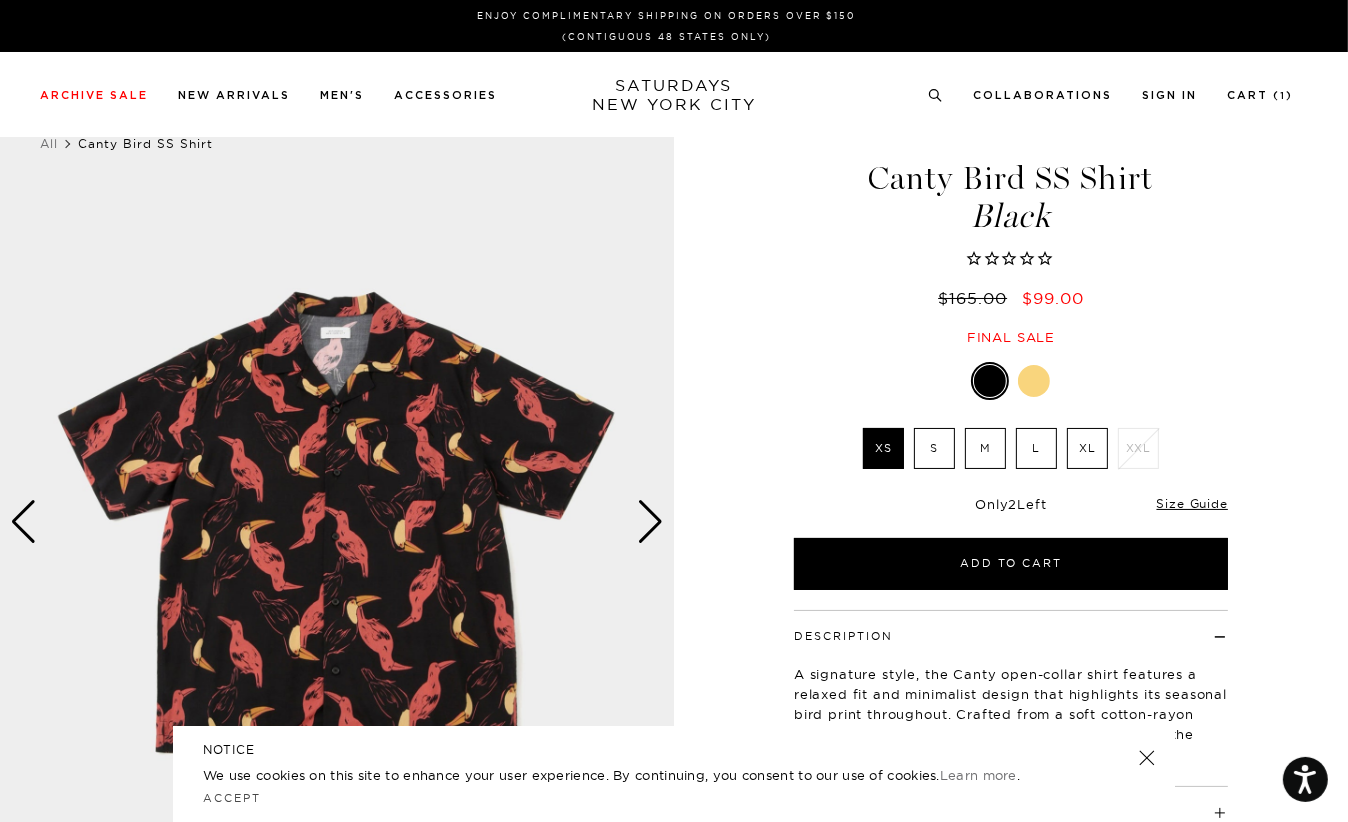 click at bounding box center [337, 522] 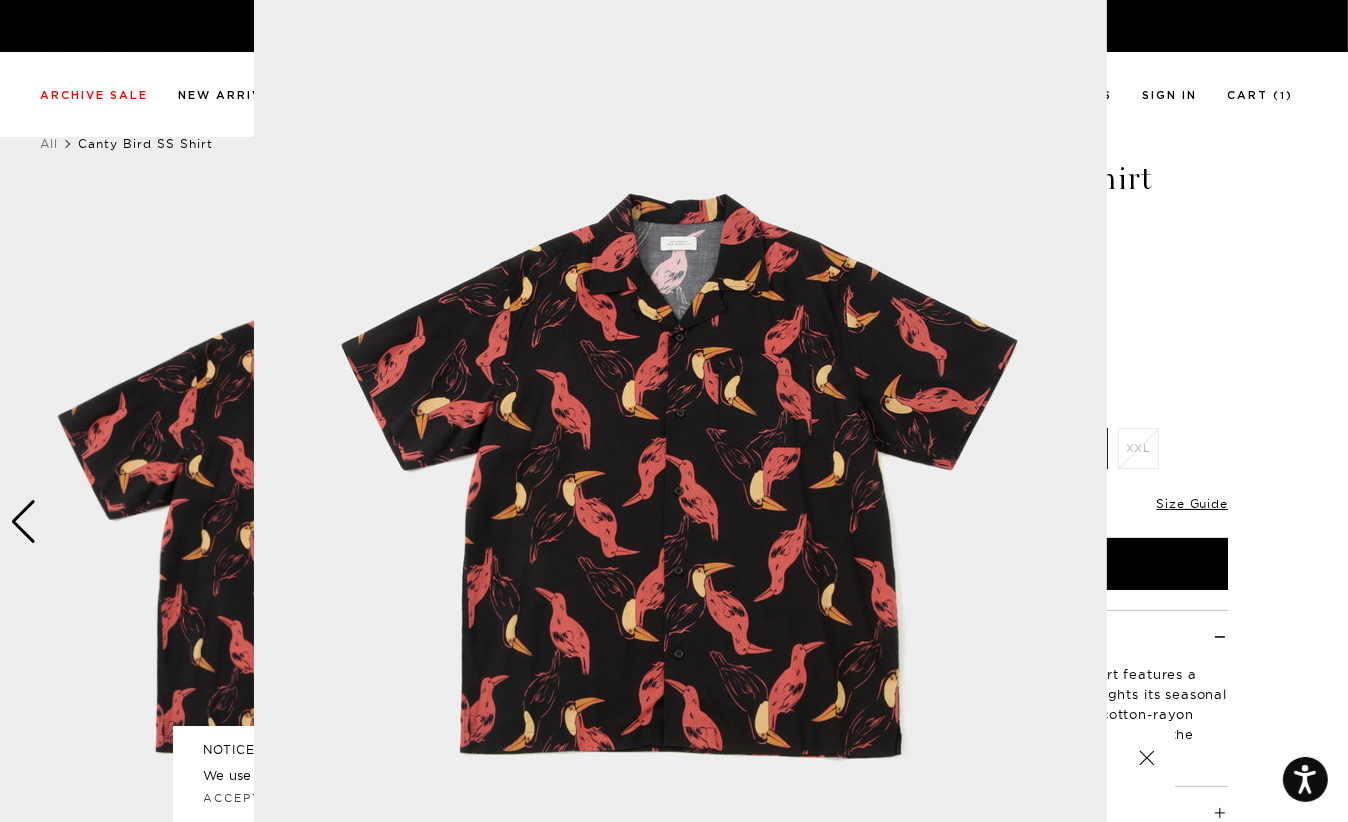 scroll, scrollTop: 44, scrollLeft: 0, axis: vertical 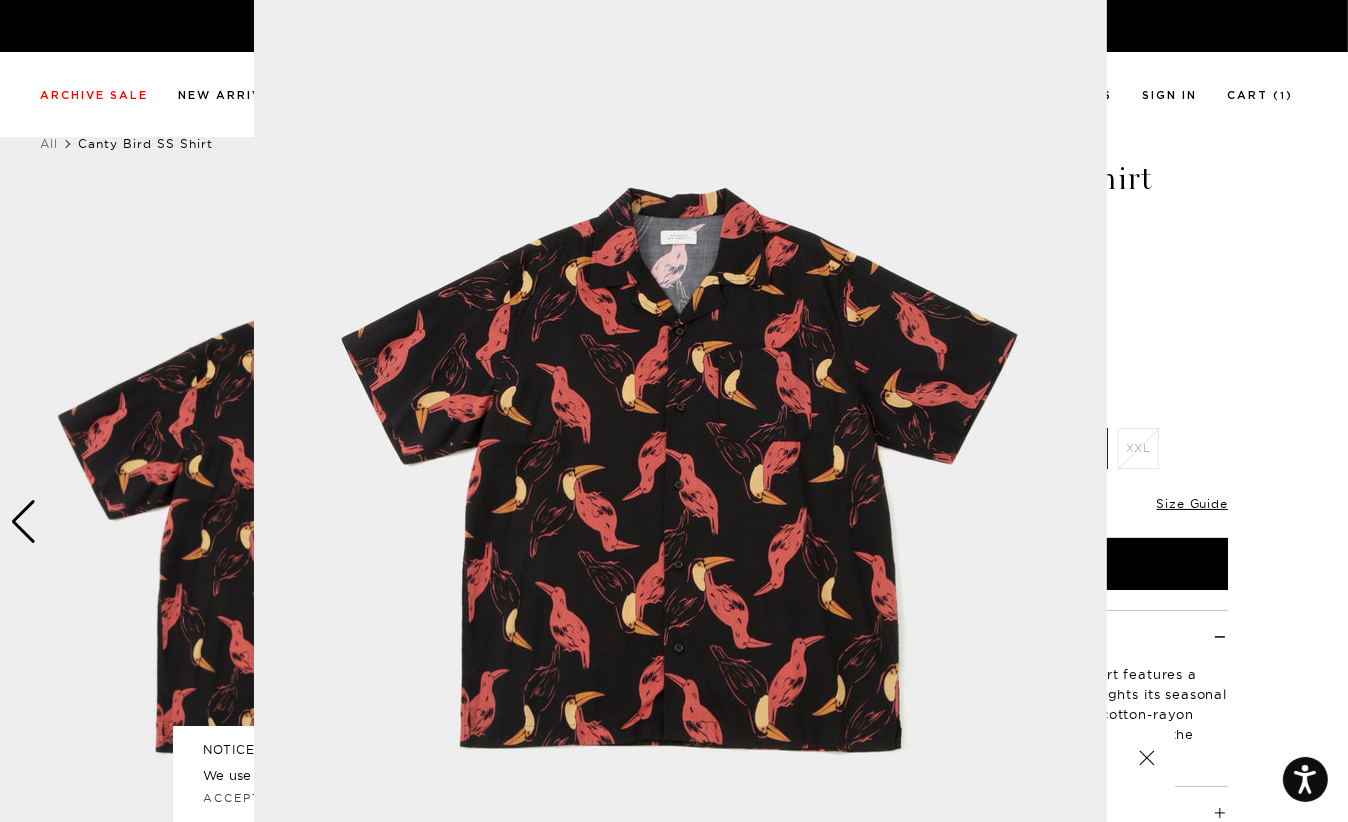 click at bounding box center [680, 468] 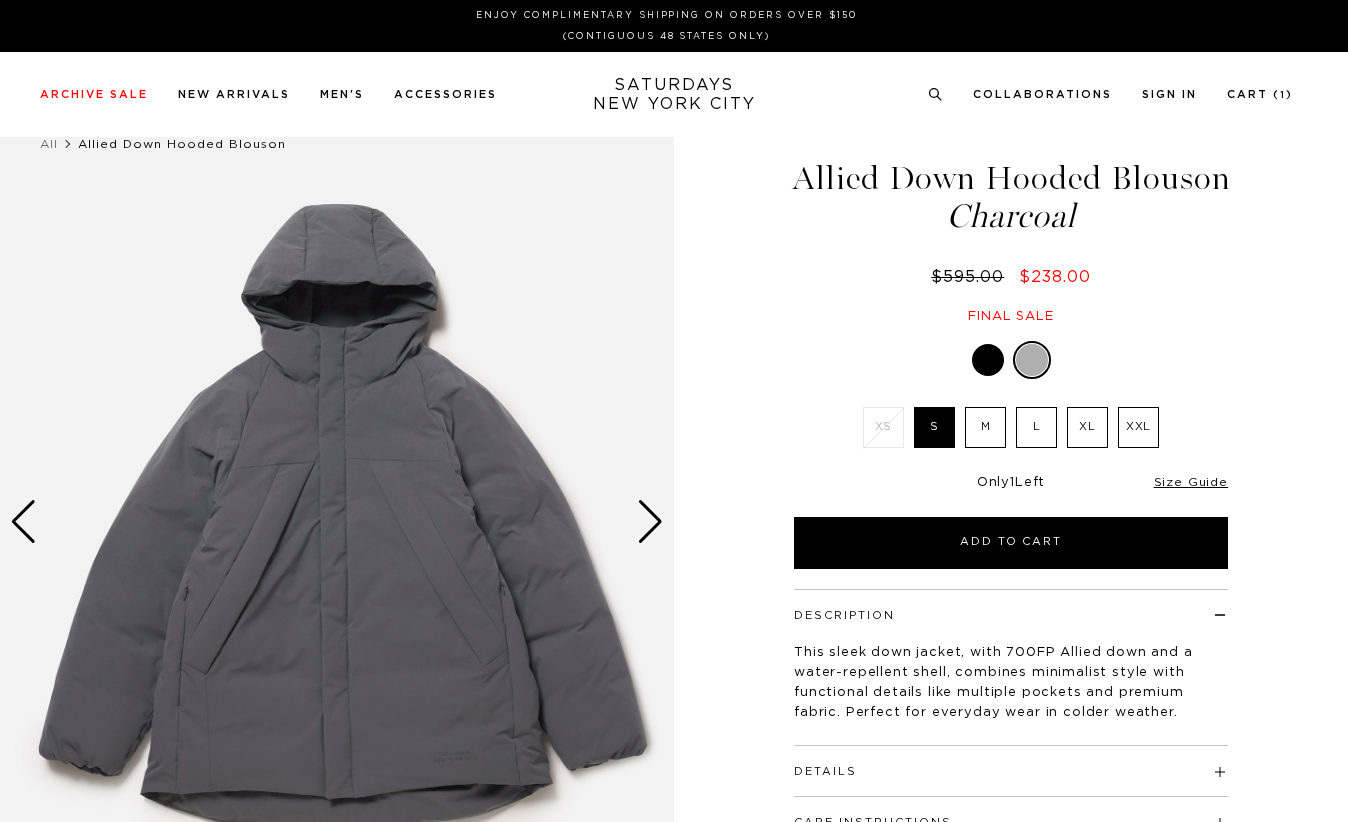 scroll, scrollTop: 0, scrollLeft: 0, axis: both 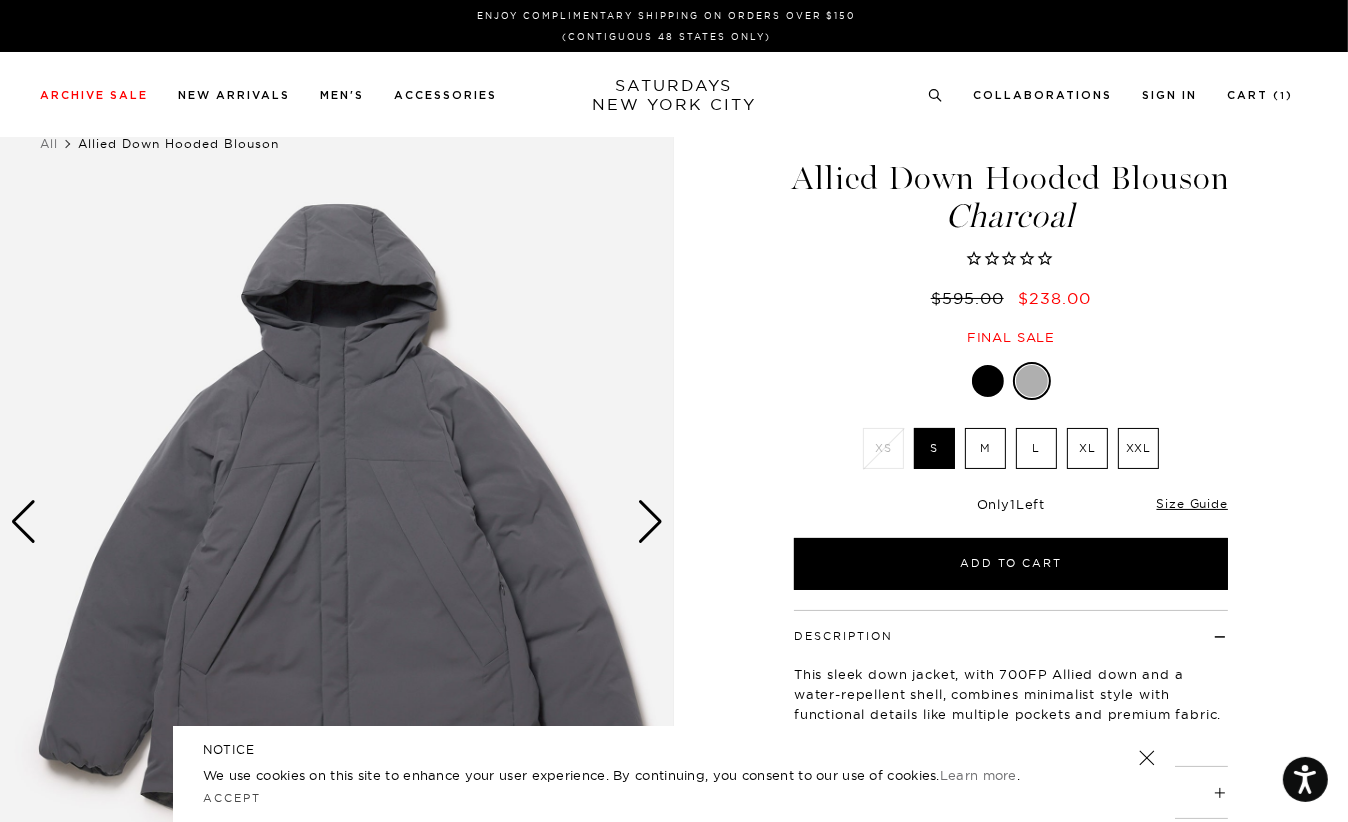 click at bounding box center (988, 381) 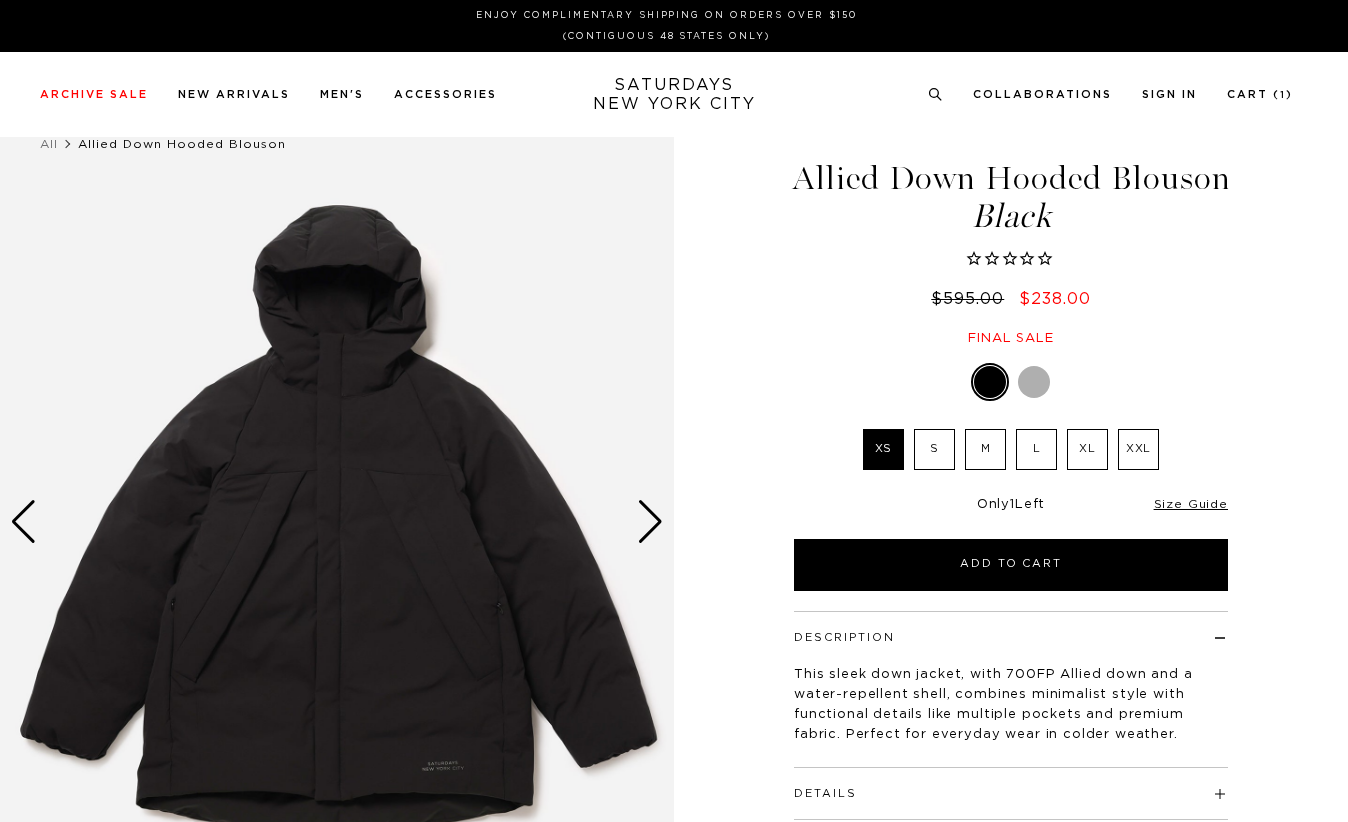 scroll, scrollTop: 0, scrollLeft: 0, axis: both 